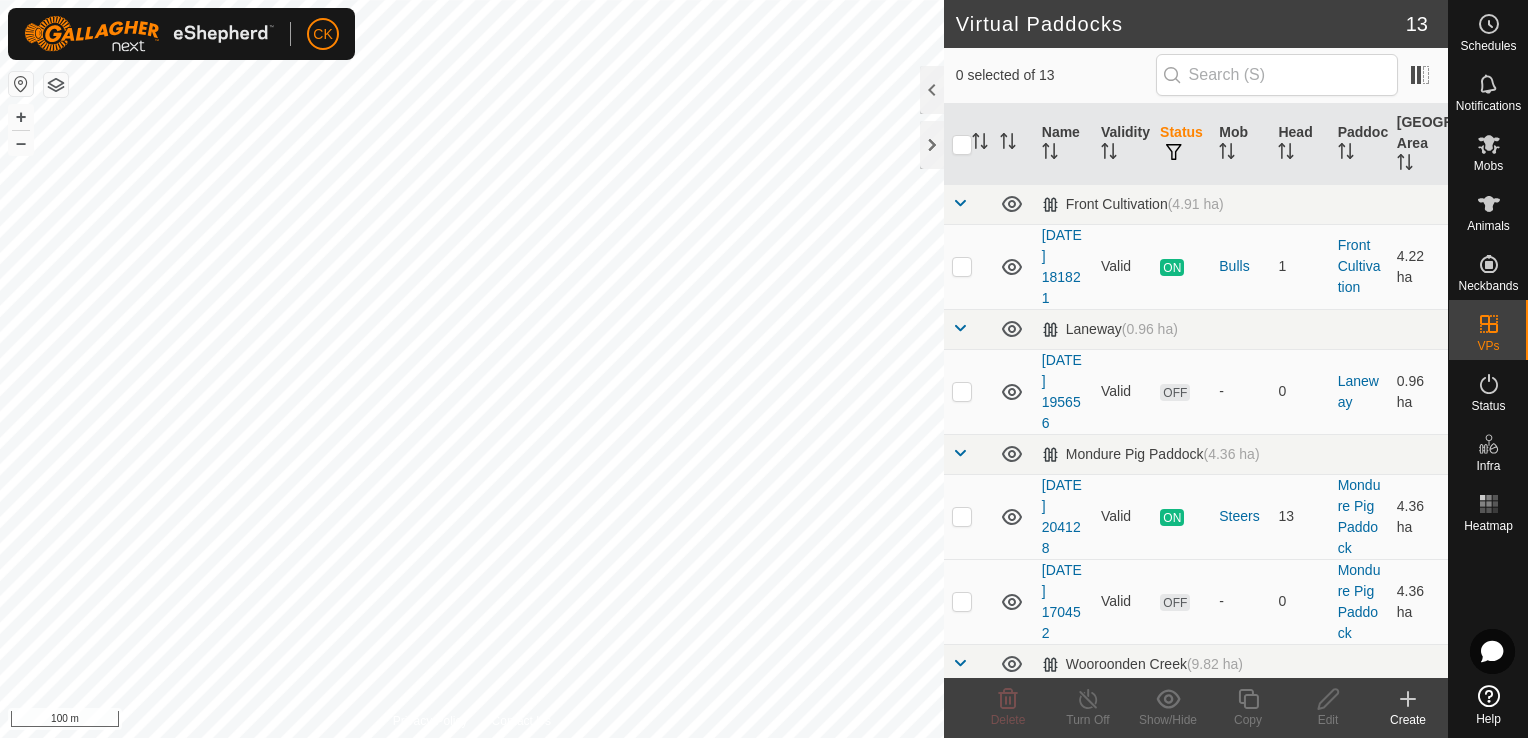 scroll, scrollTop: 0, scrollLeft: 0, axis: both 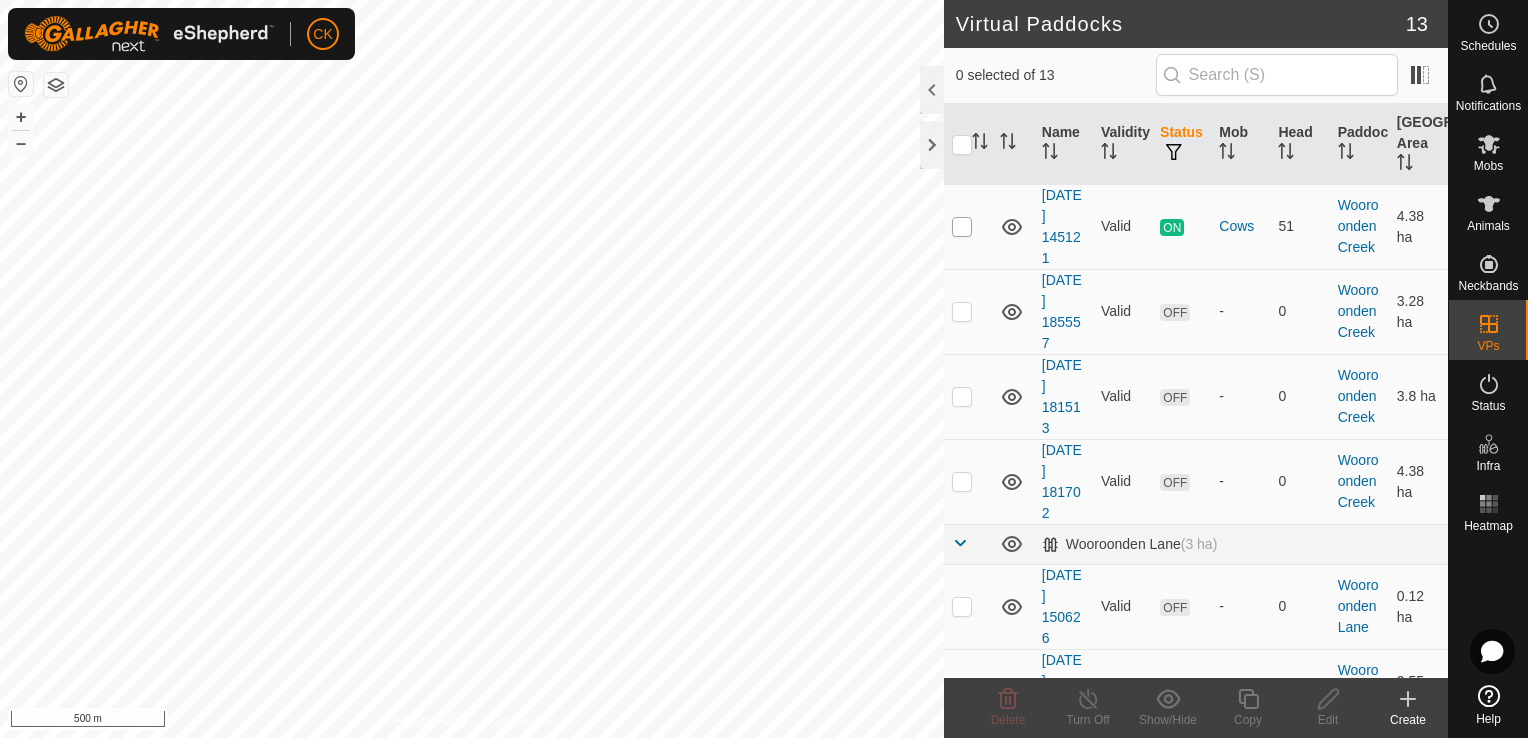 click at bounding box center [962, 227] 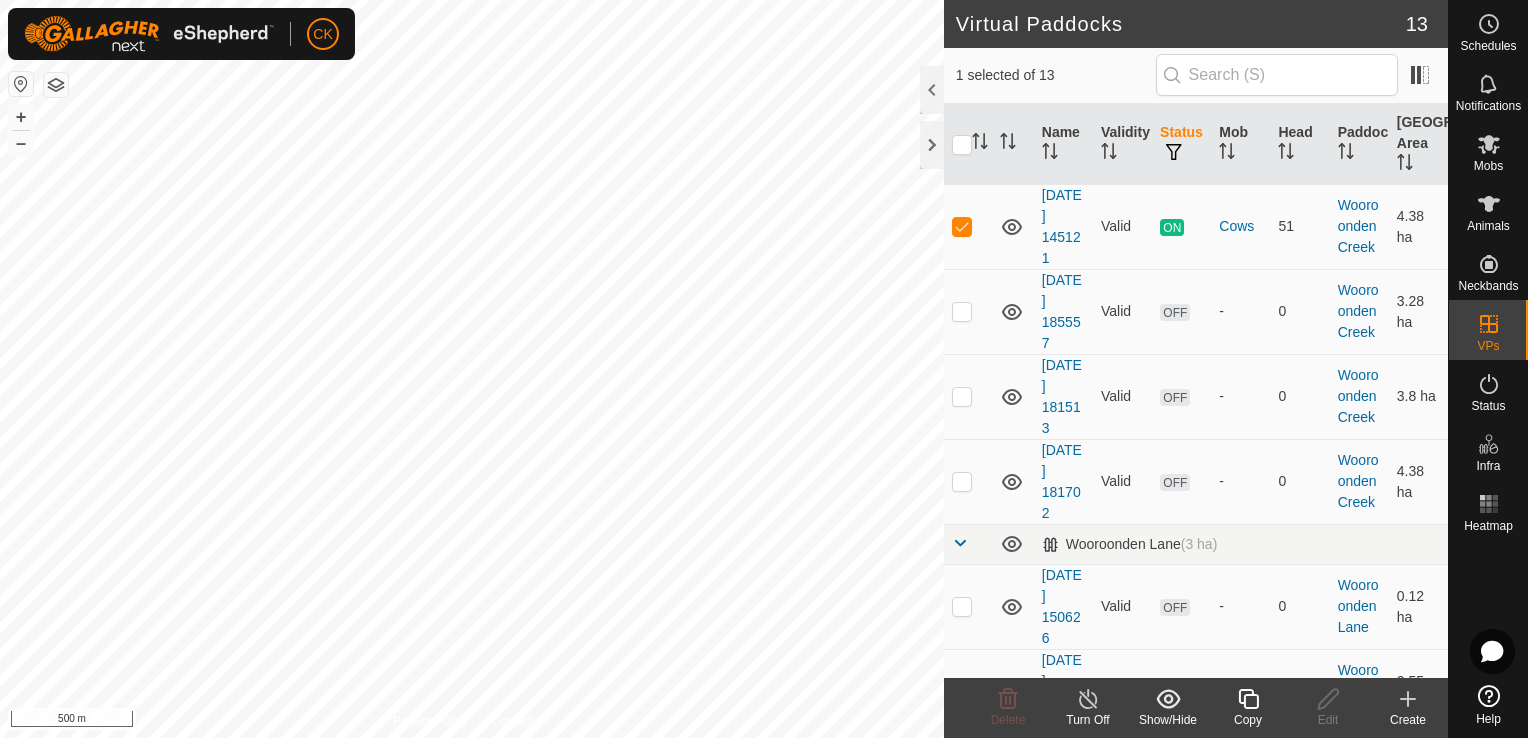 click 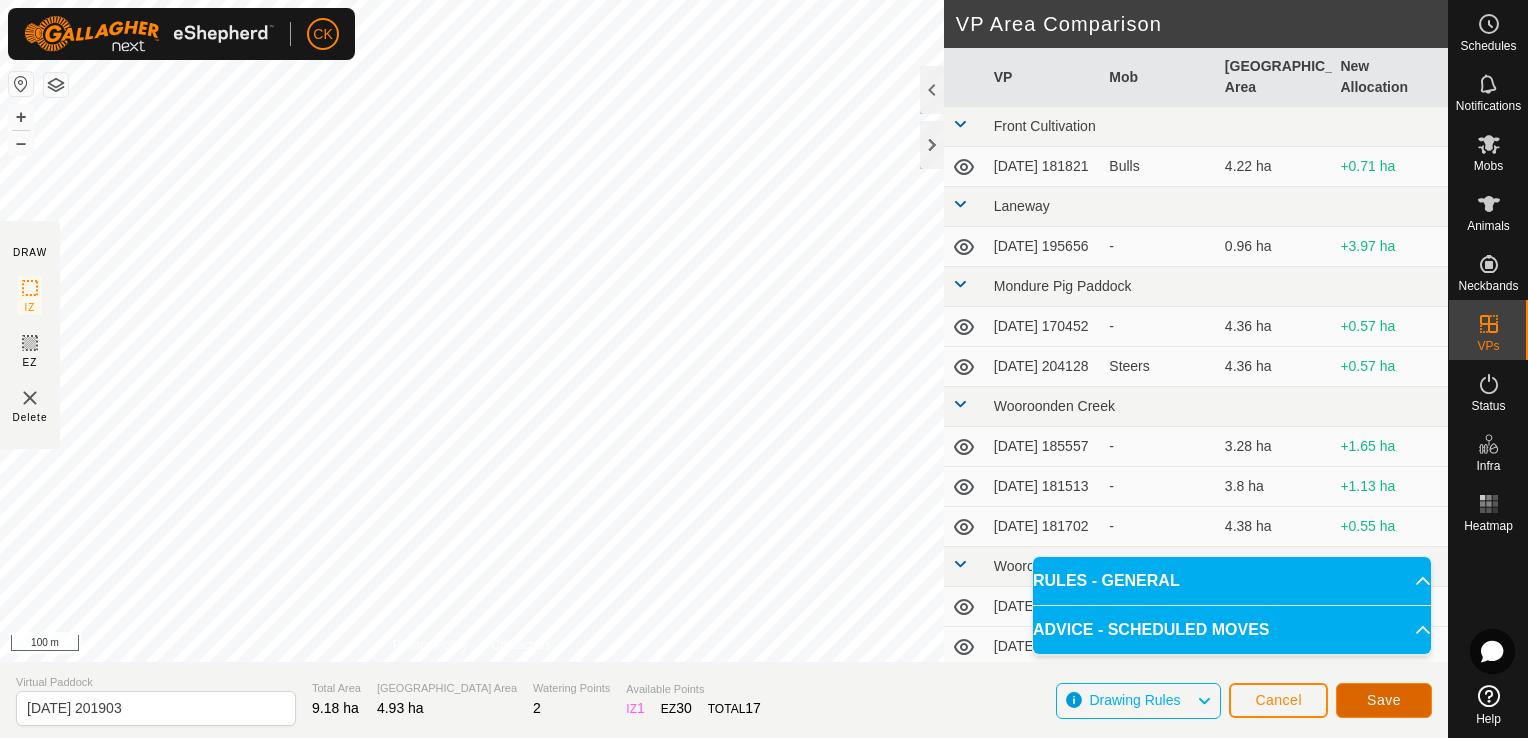 click on "Save" 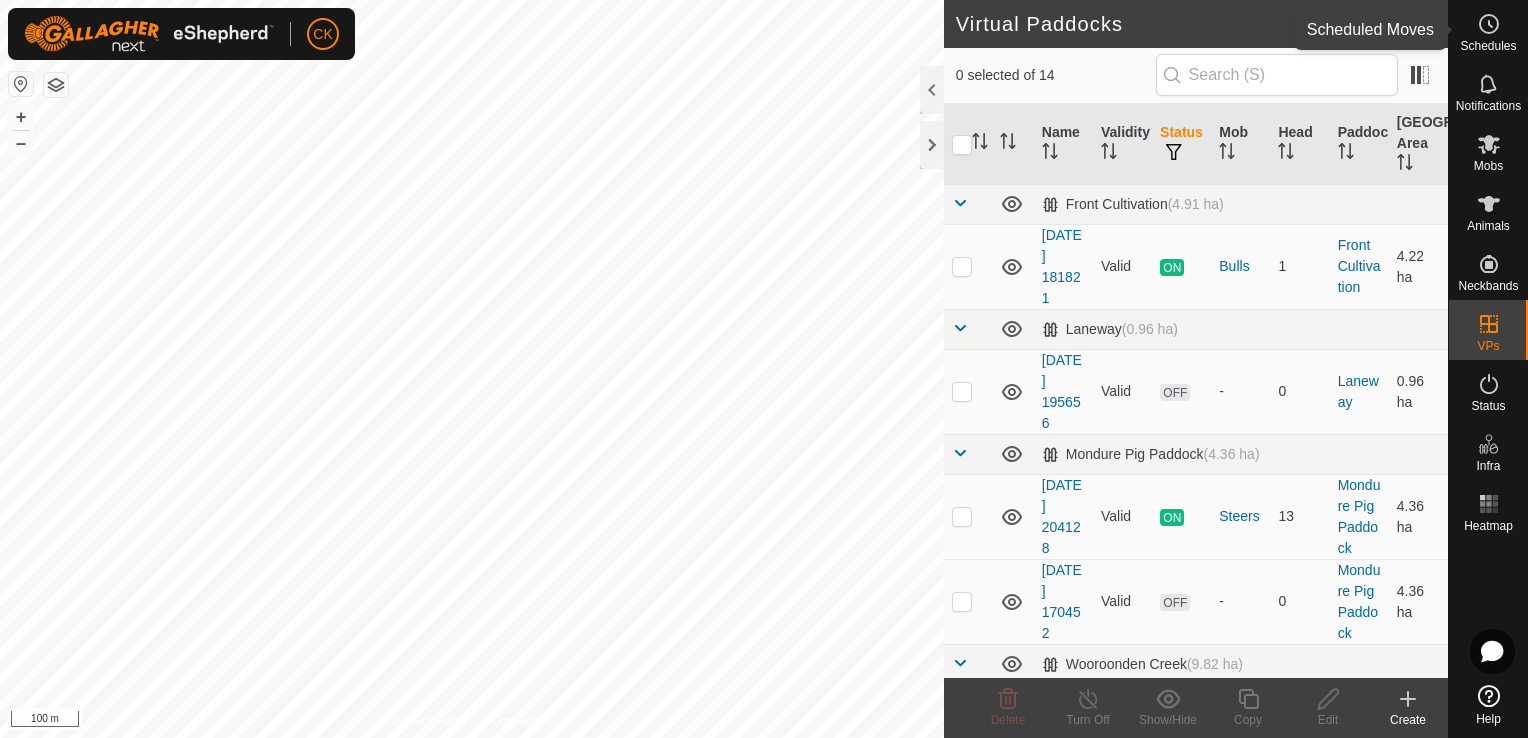 click 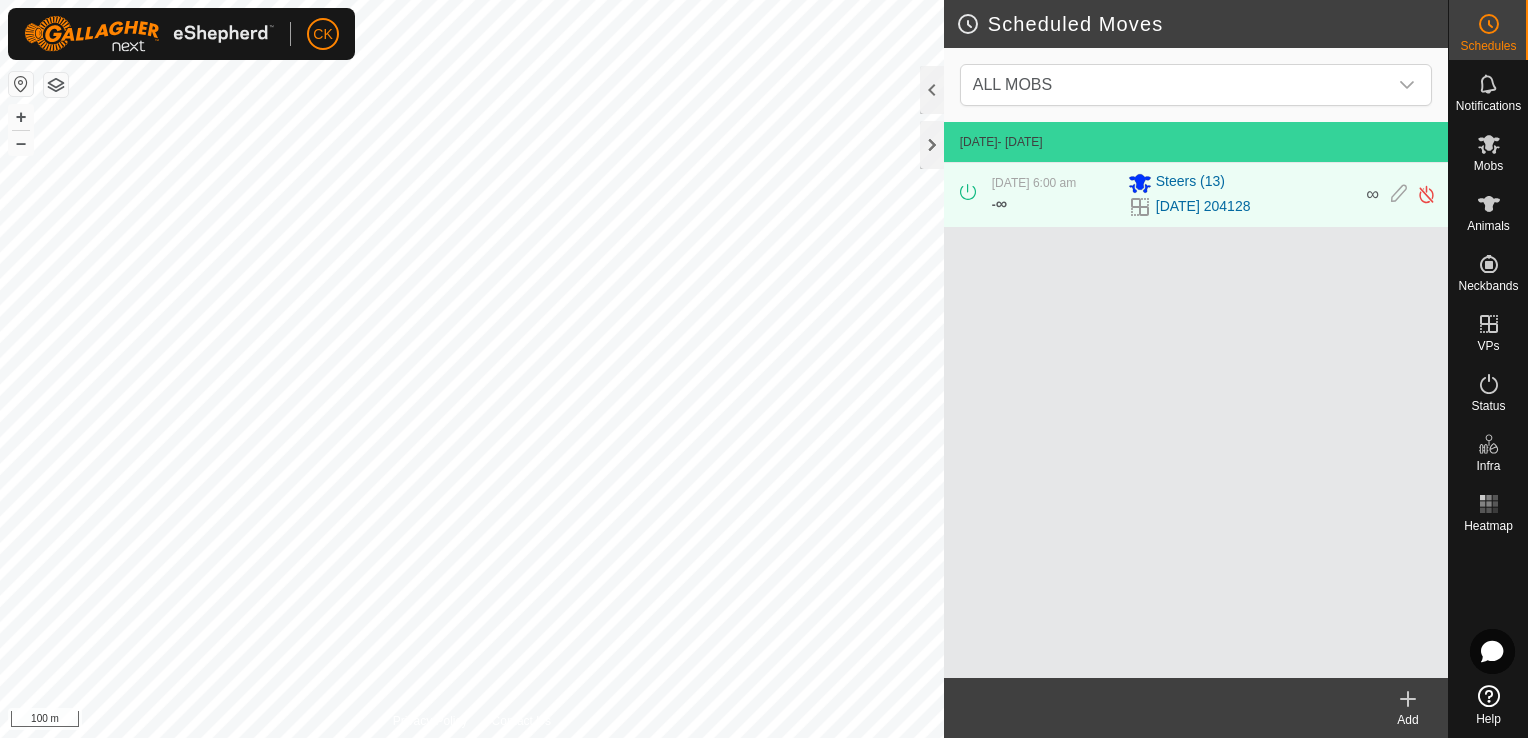 click 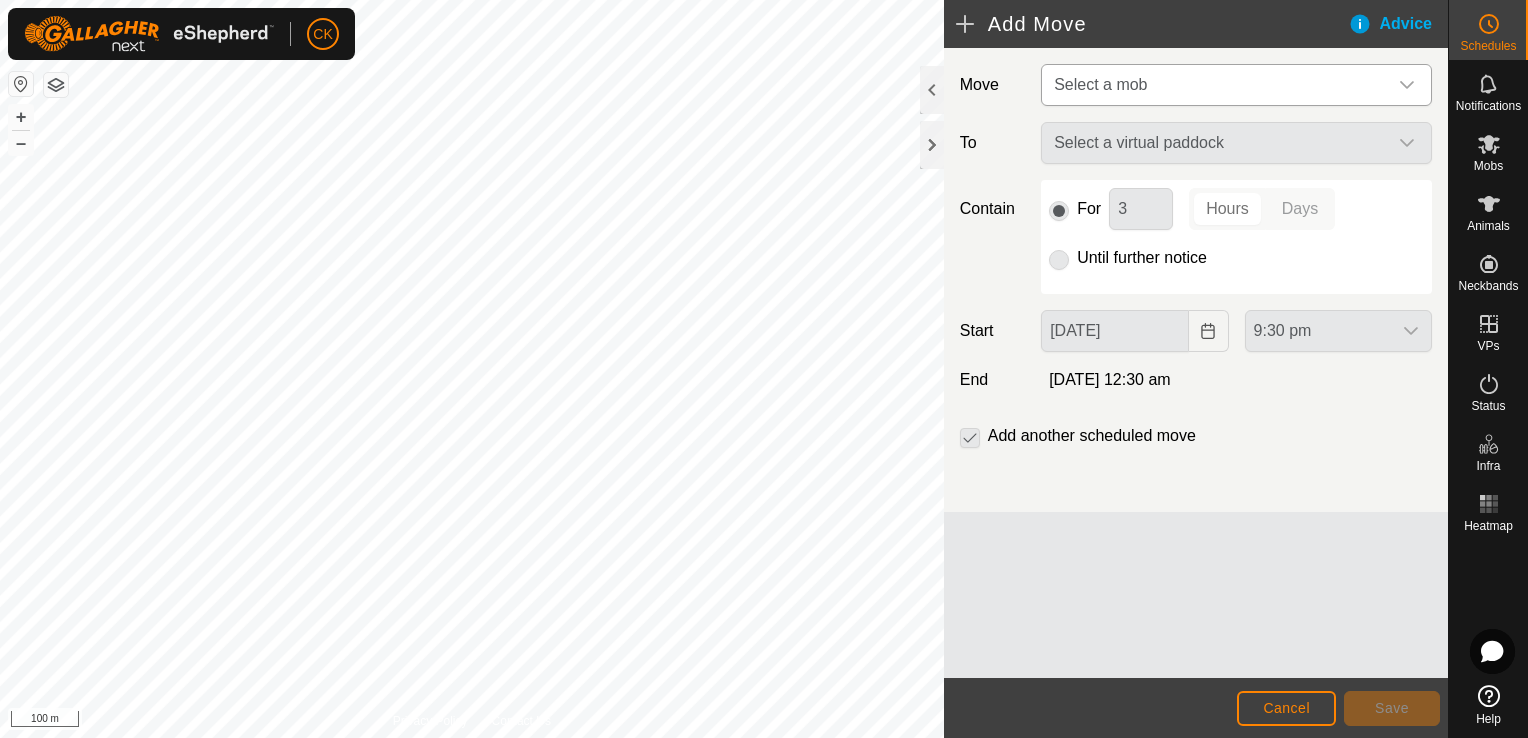 click 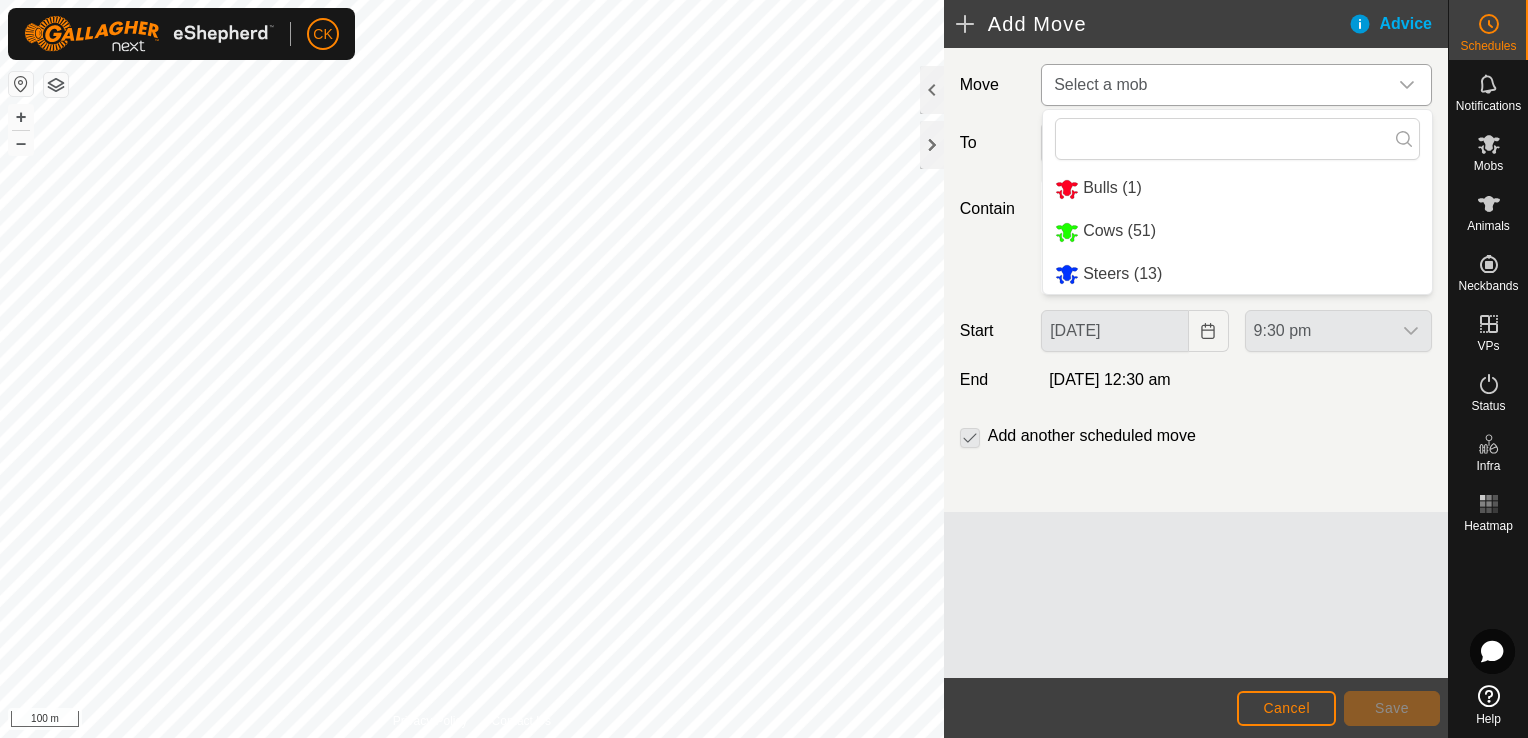click on "Cows (51)" at bounding box center (1237, 231) 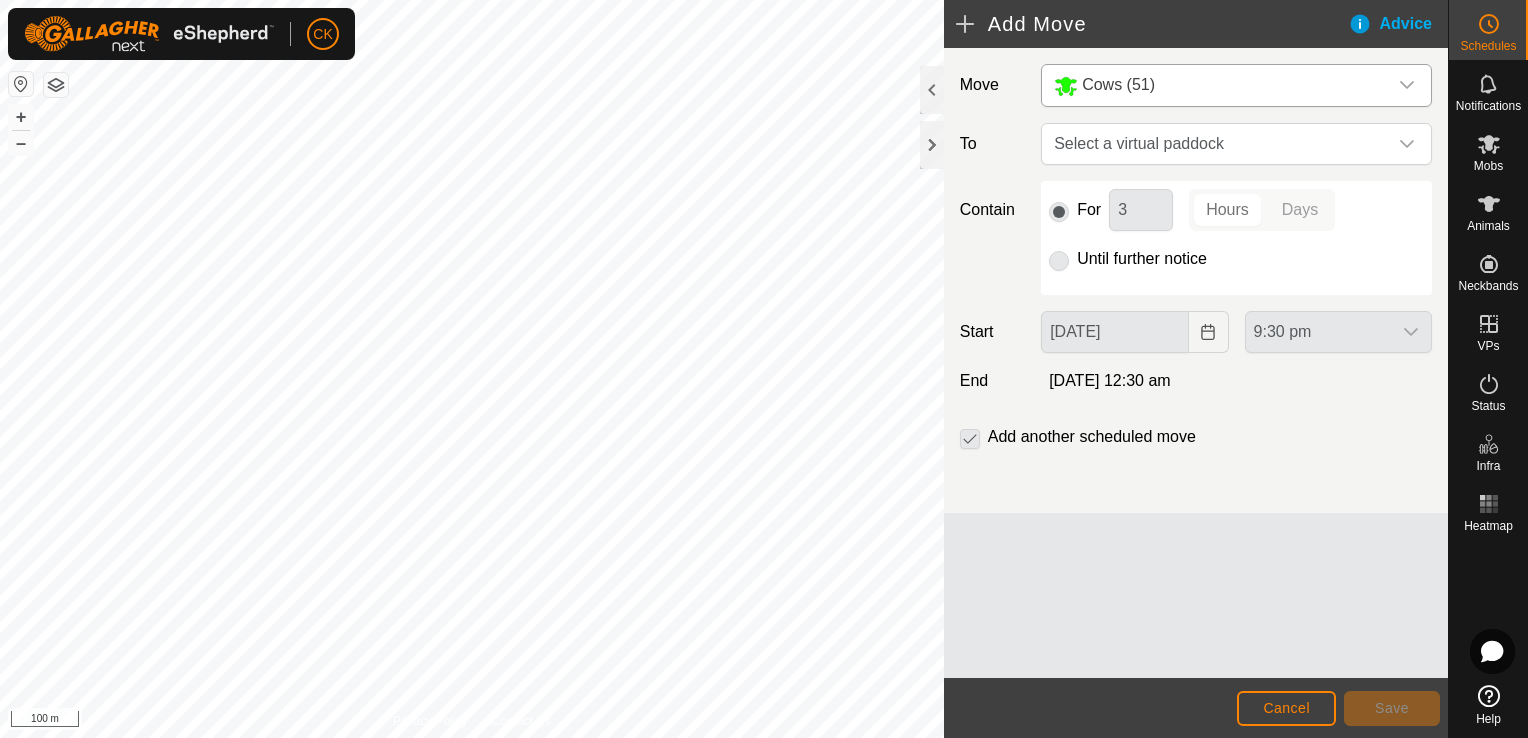 click 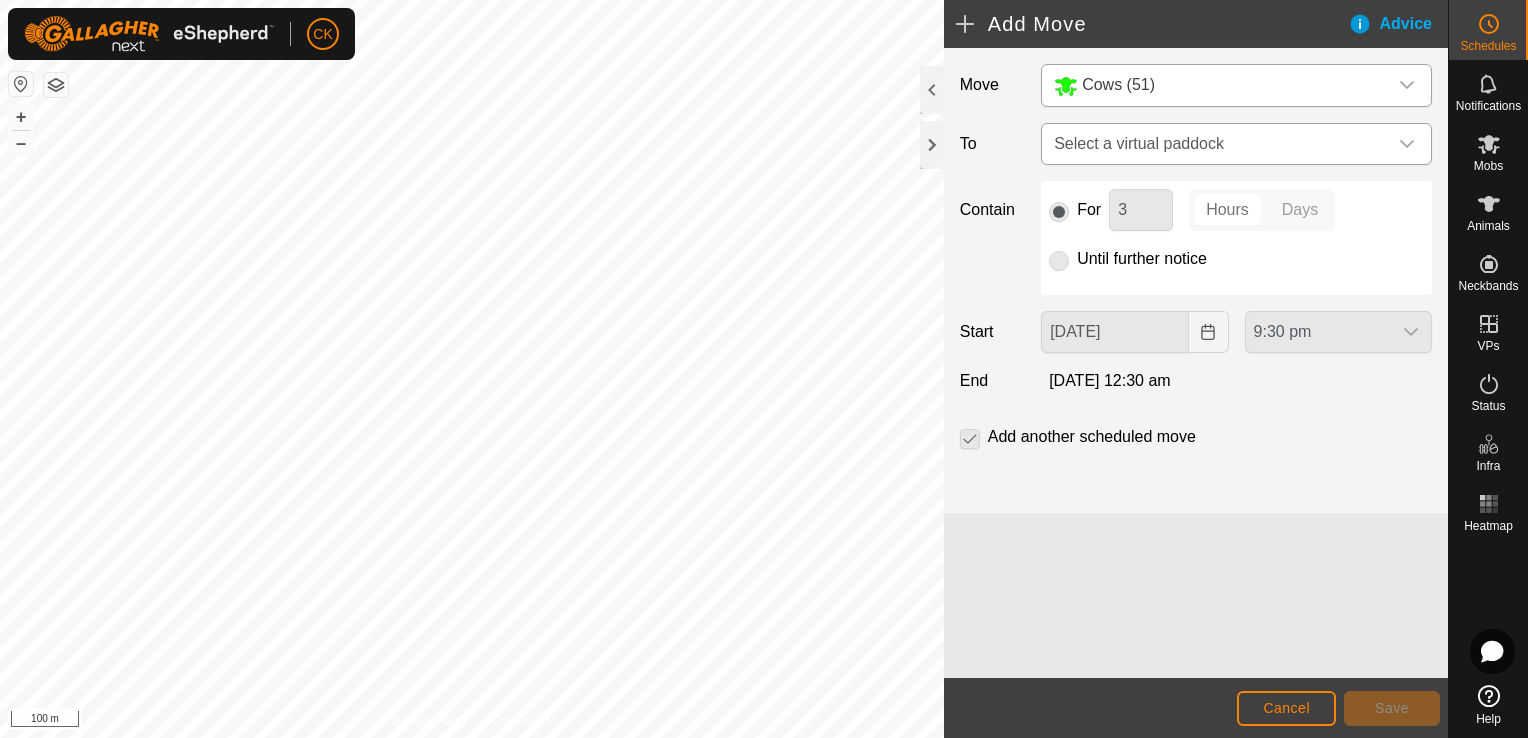 click 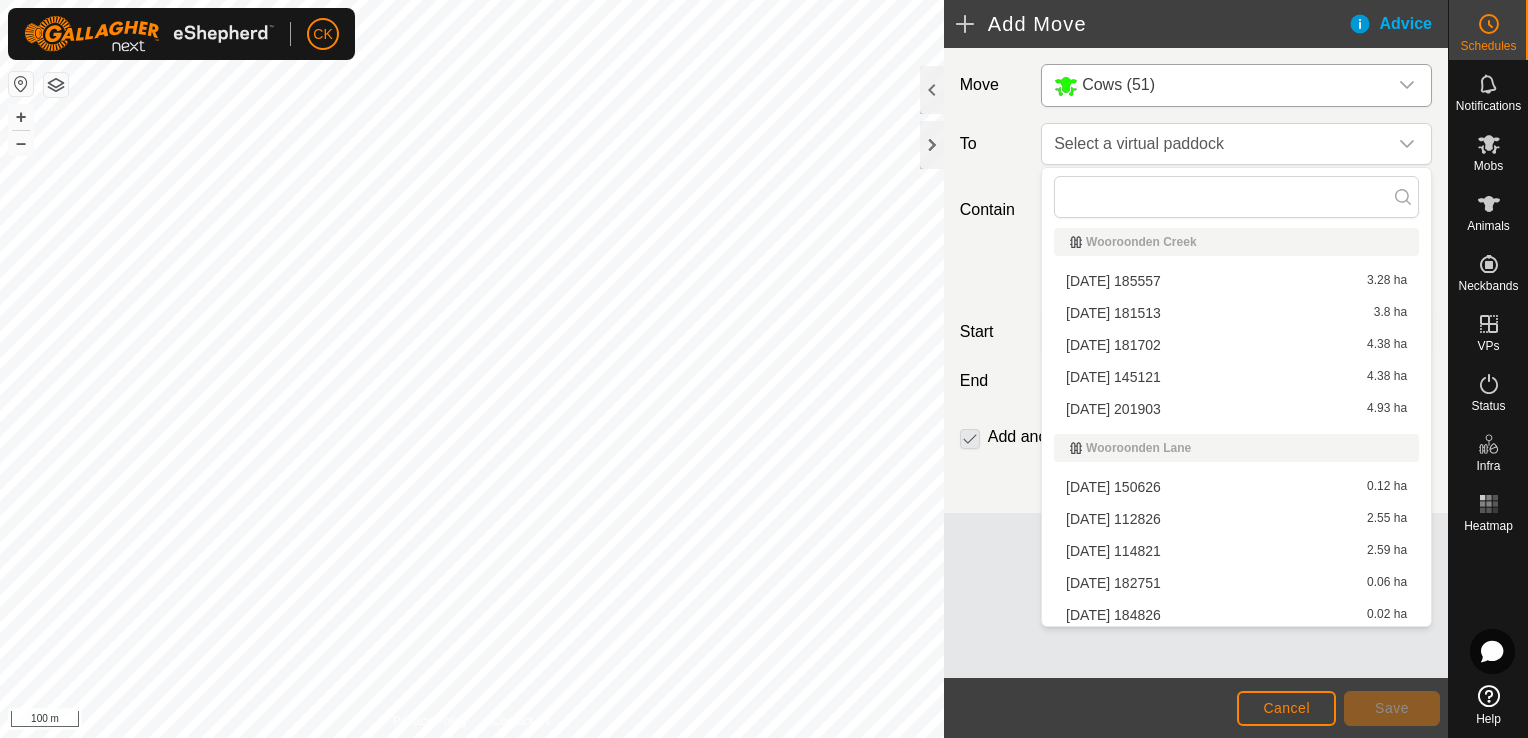 scroll, scrollTop: 276, scrollLeft: 0, axis: vertical 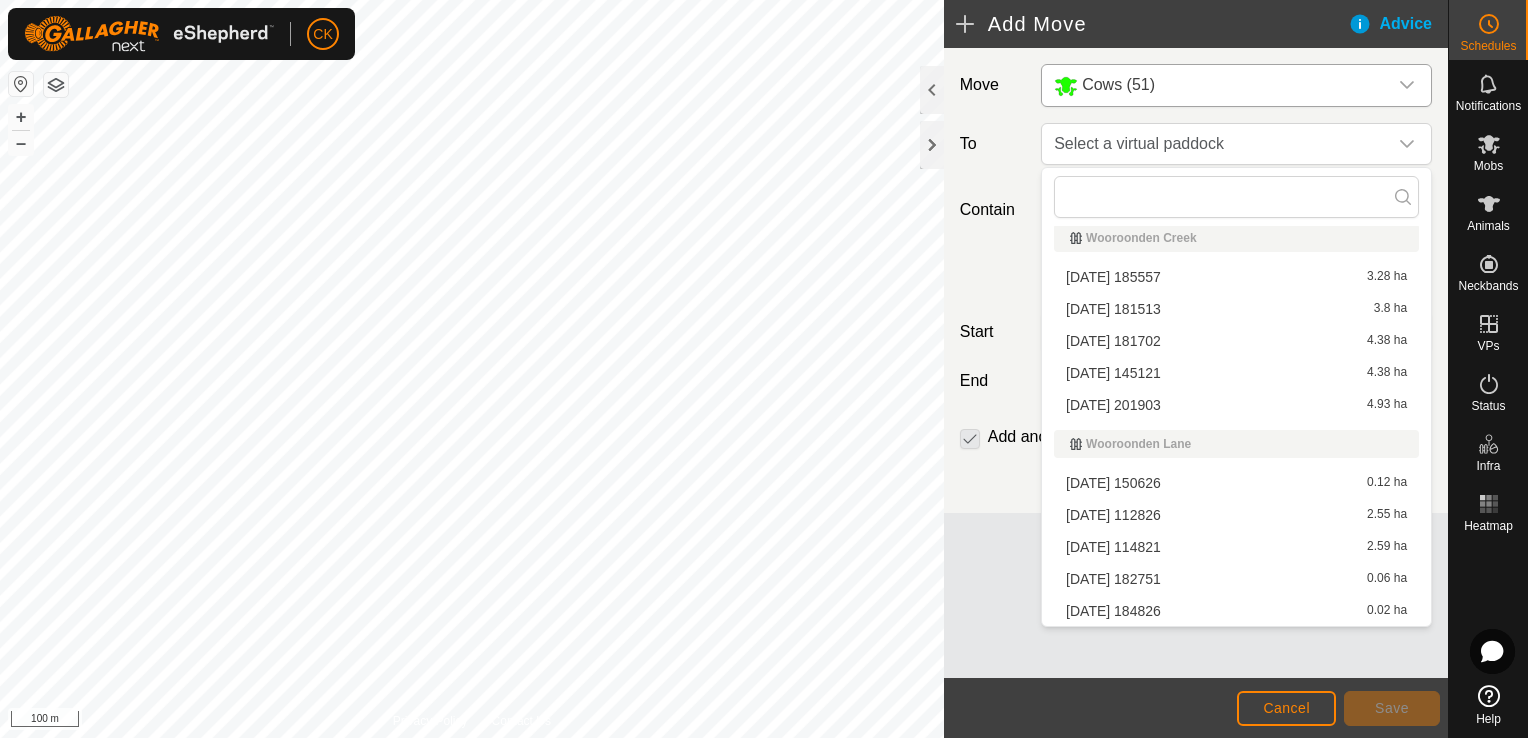 click on "[DATE] 201903  4.93 ha" at bounding box center (1236, 405) 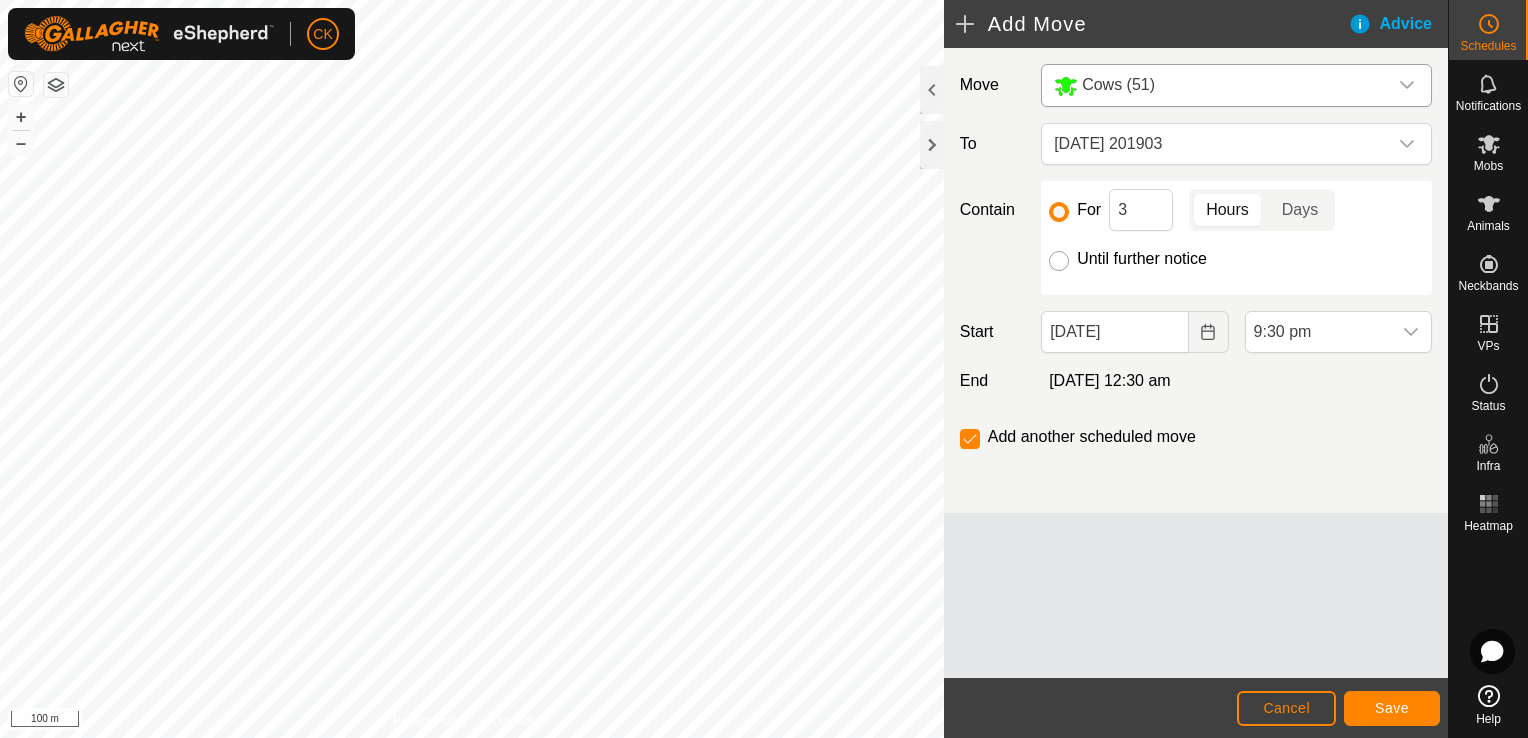click on "Until further notice" at bounding box center [1059, 261] 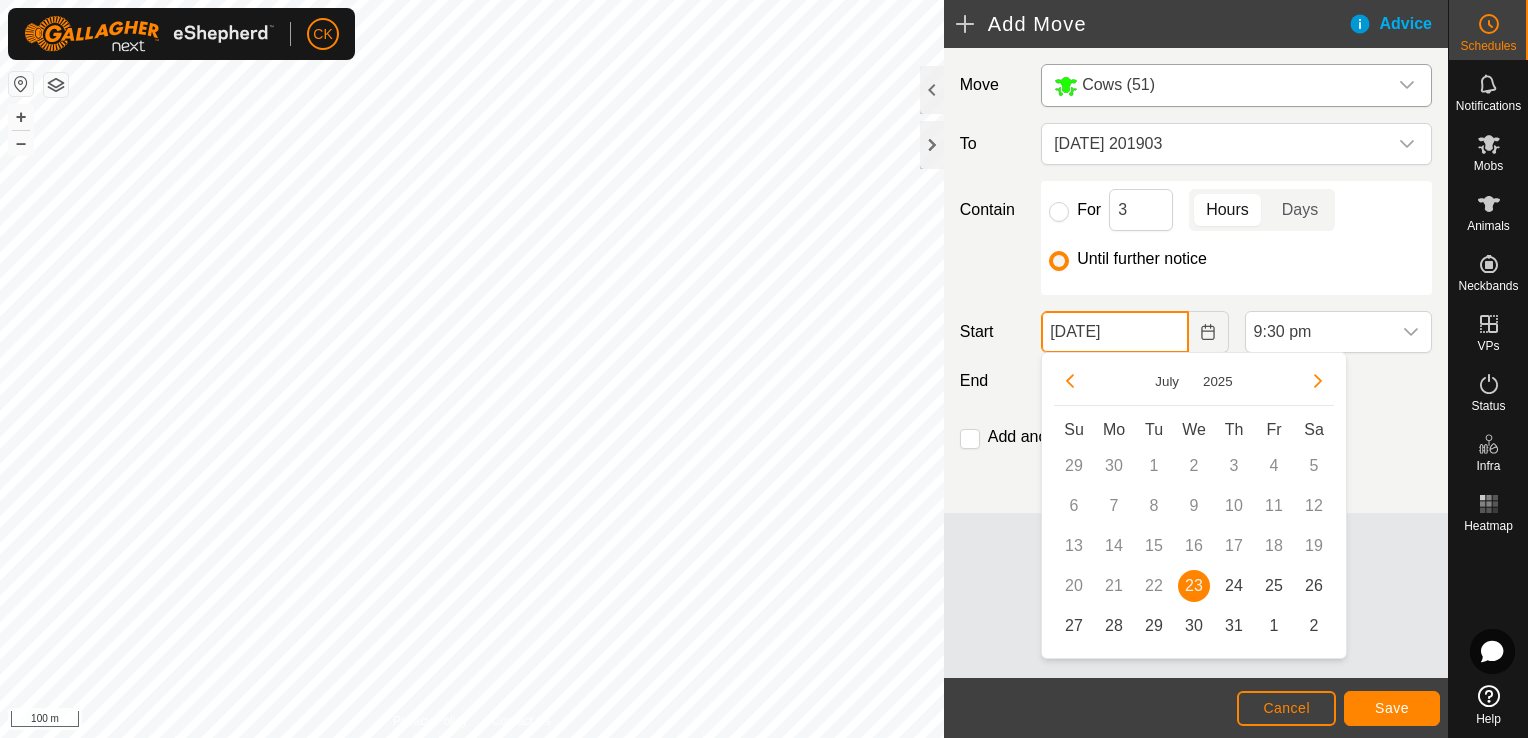 click on "[DATE]" 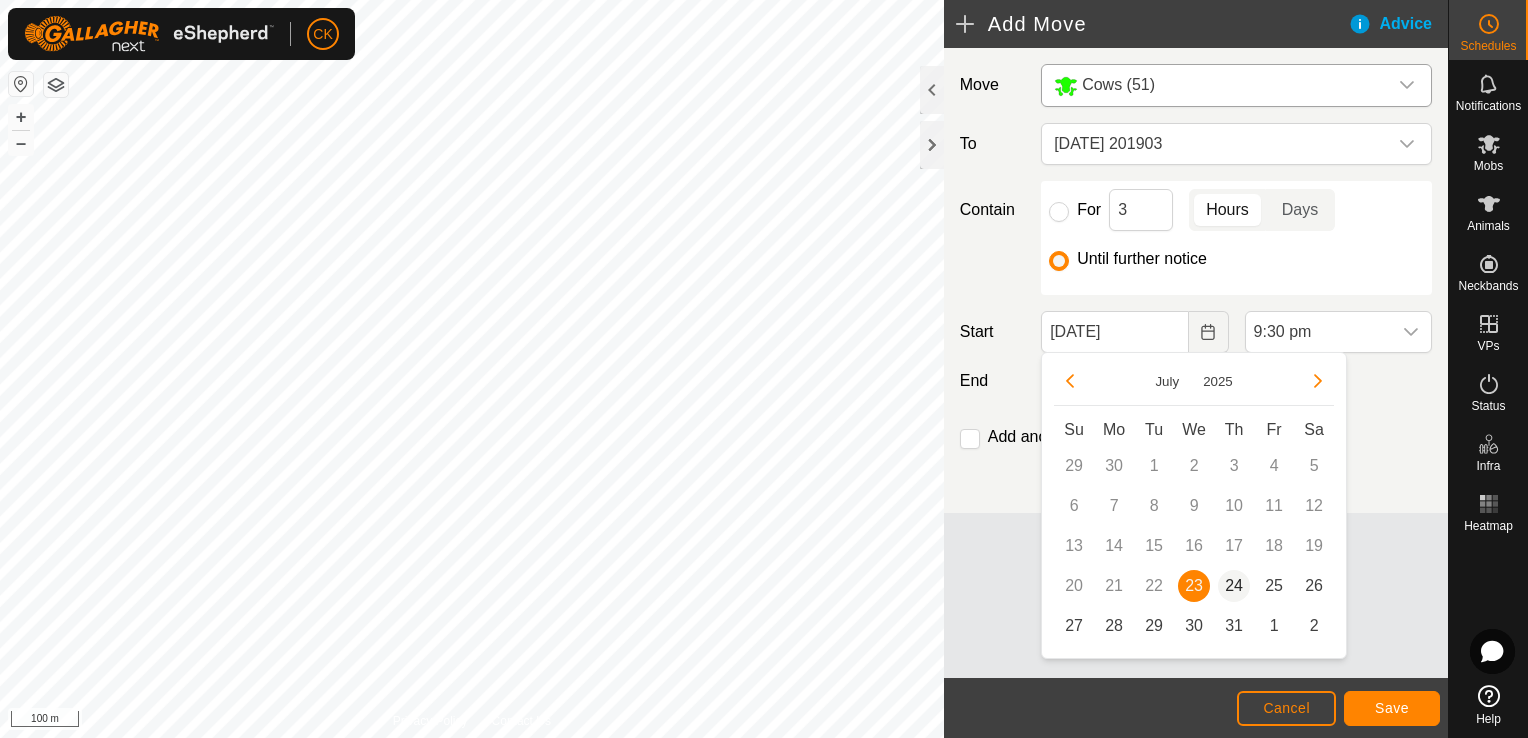 click on "24" at bounding box center (1234, 586) 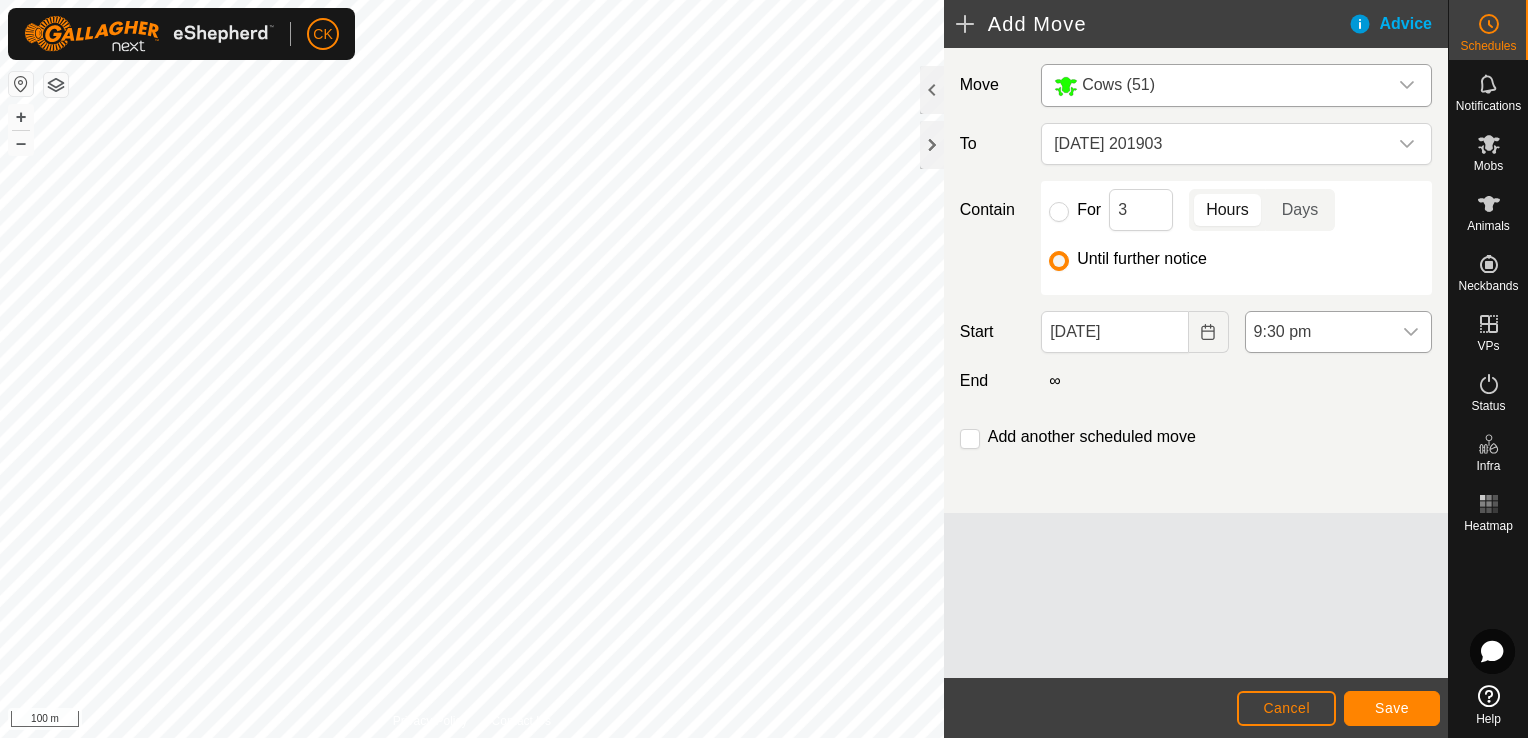 click at bounding box center (1411, 332) 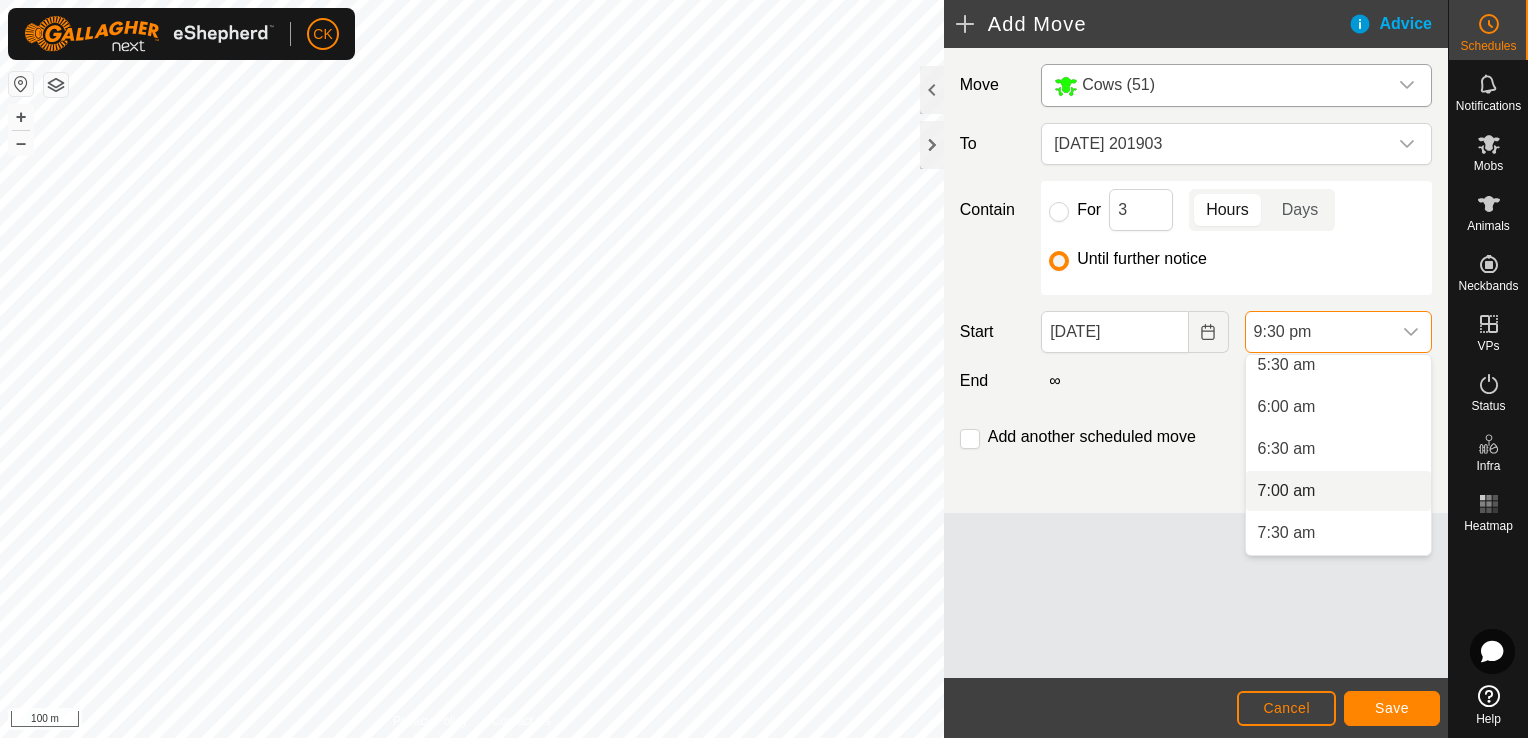 scroll, scrollTop: 438, scrollLeft: 0, axis: vertical 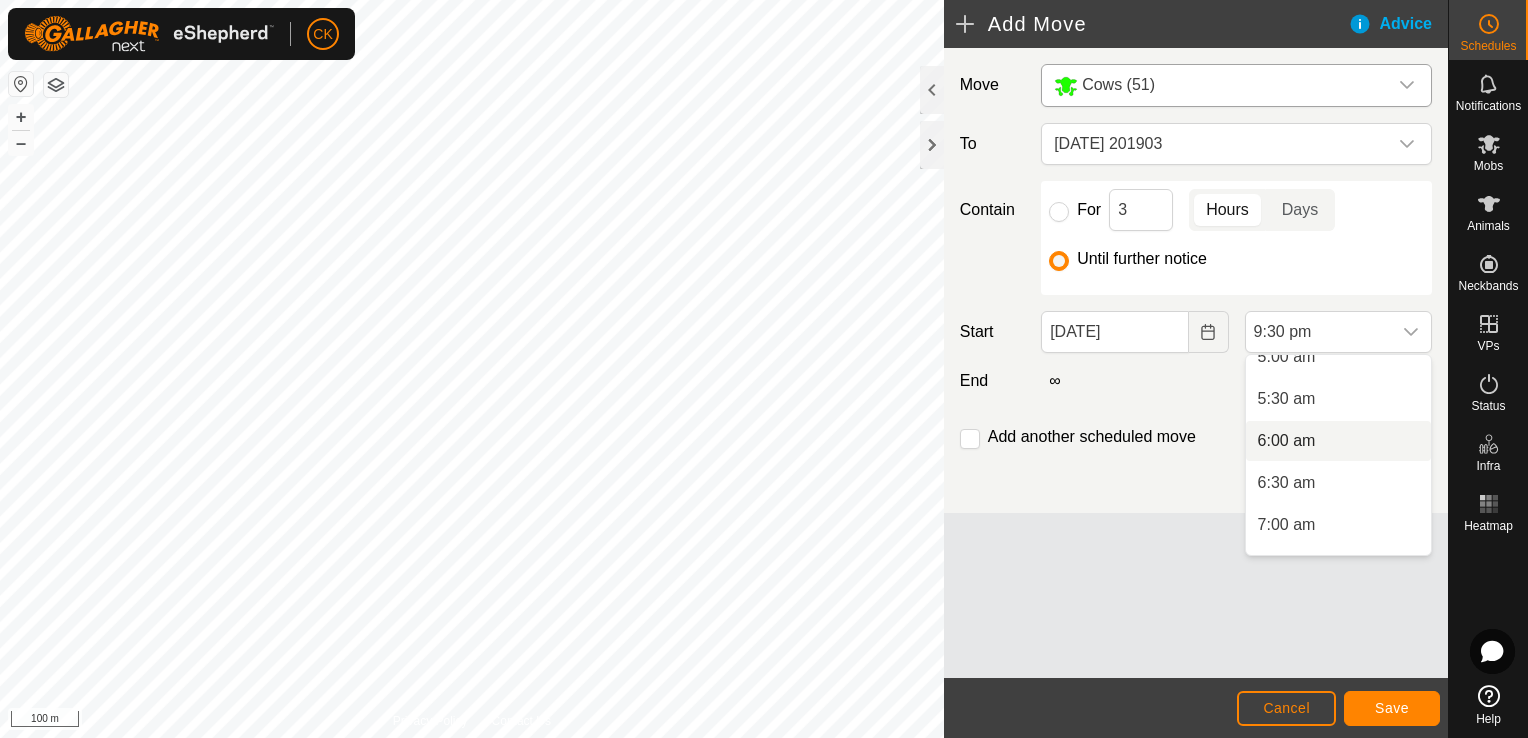 click on "6:00 am" at bounding box center (1338, 441) 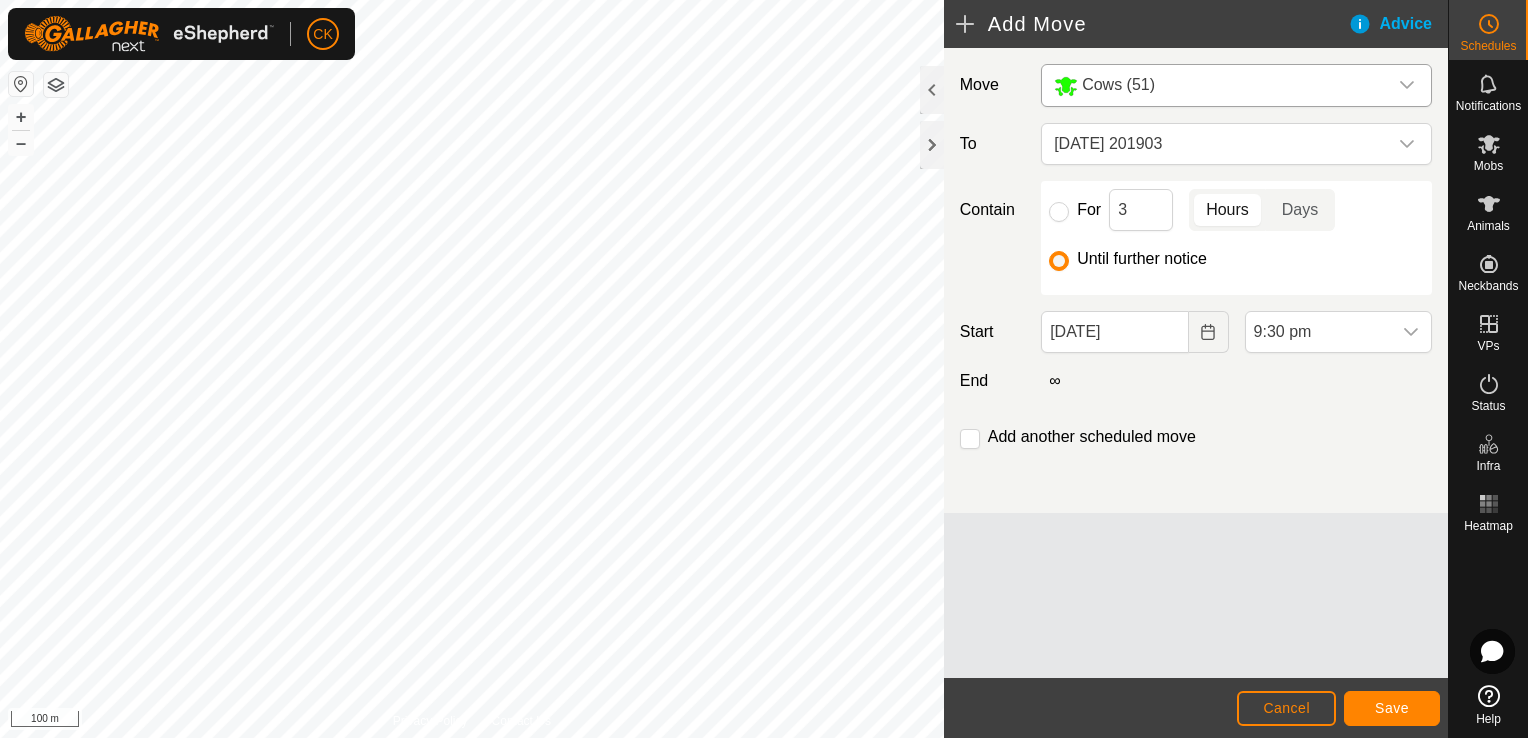 scroll, scrollTop: 1646, scrollLeft: 0, axis: vertical 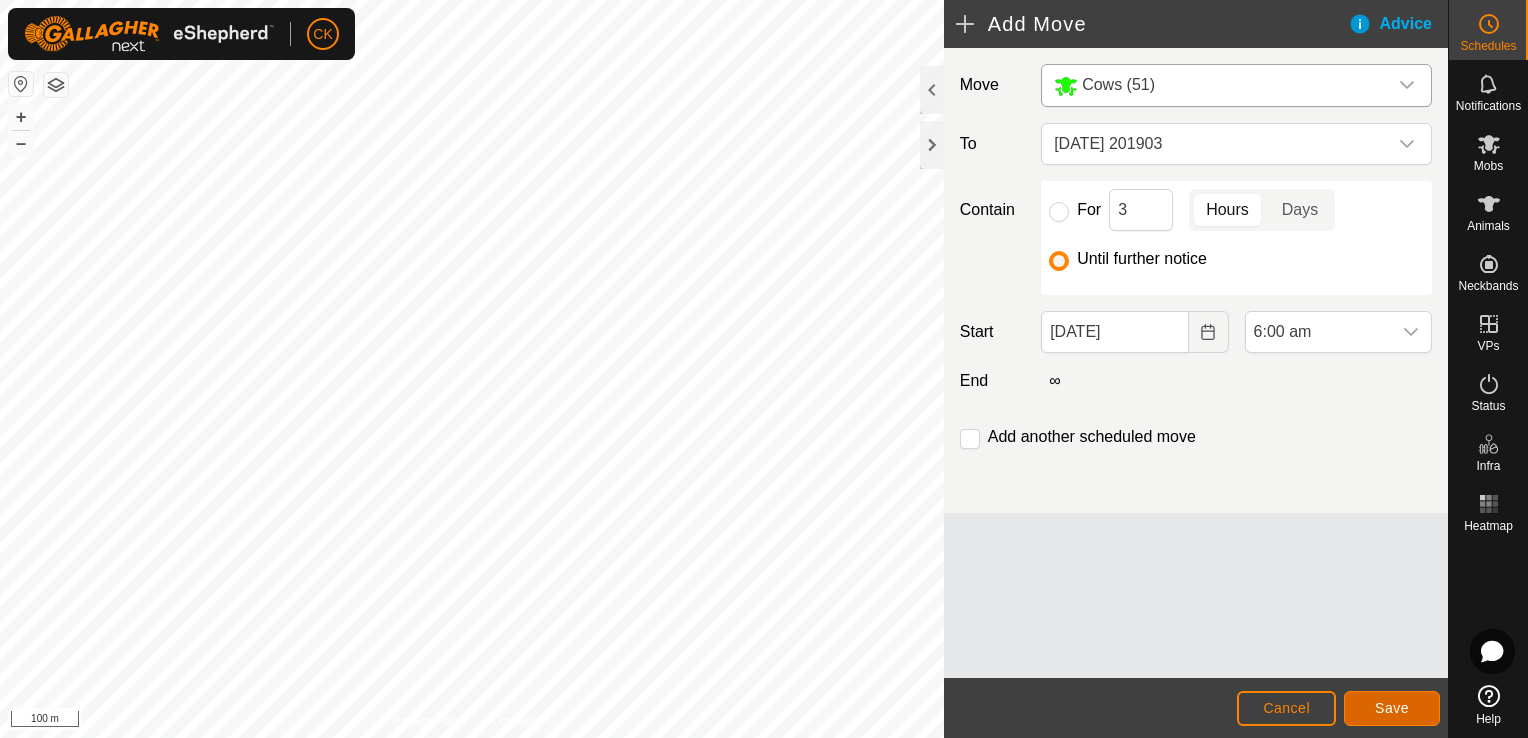 click on "Save" 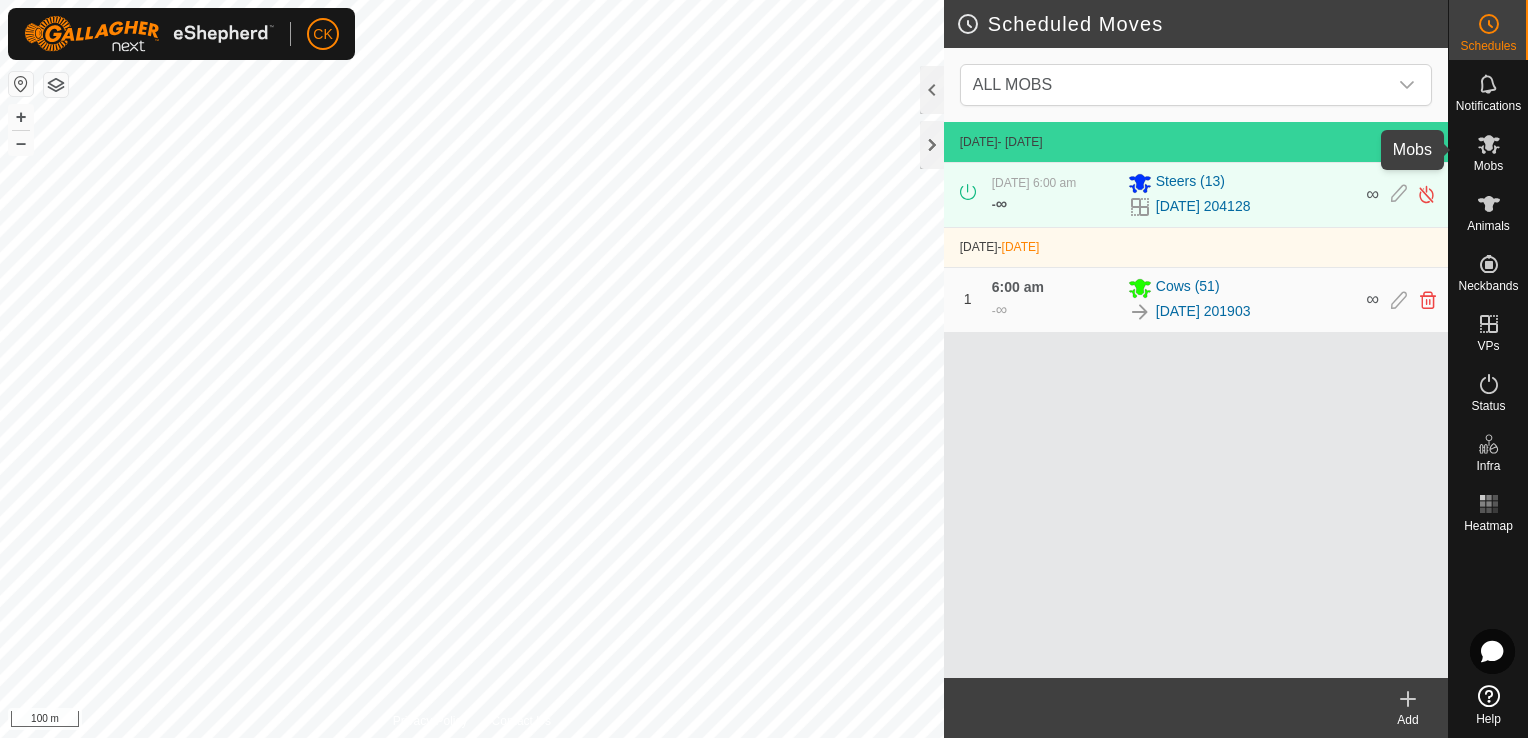 click 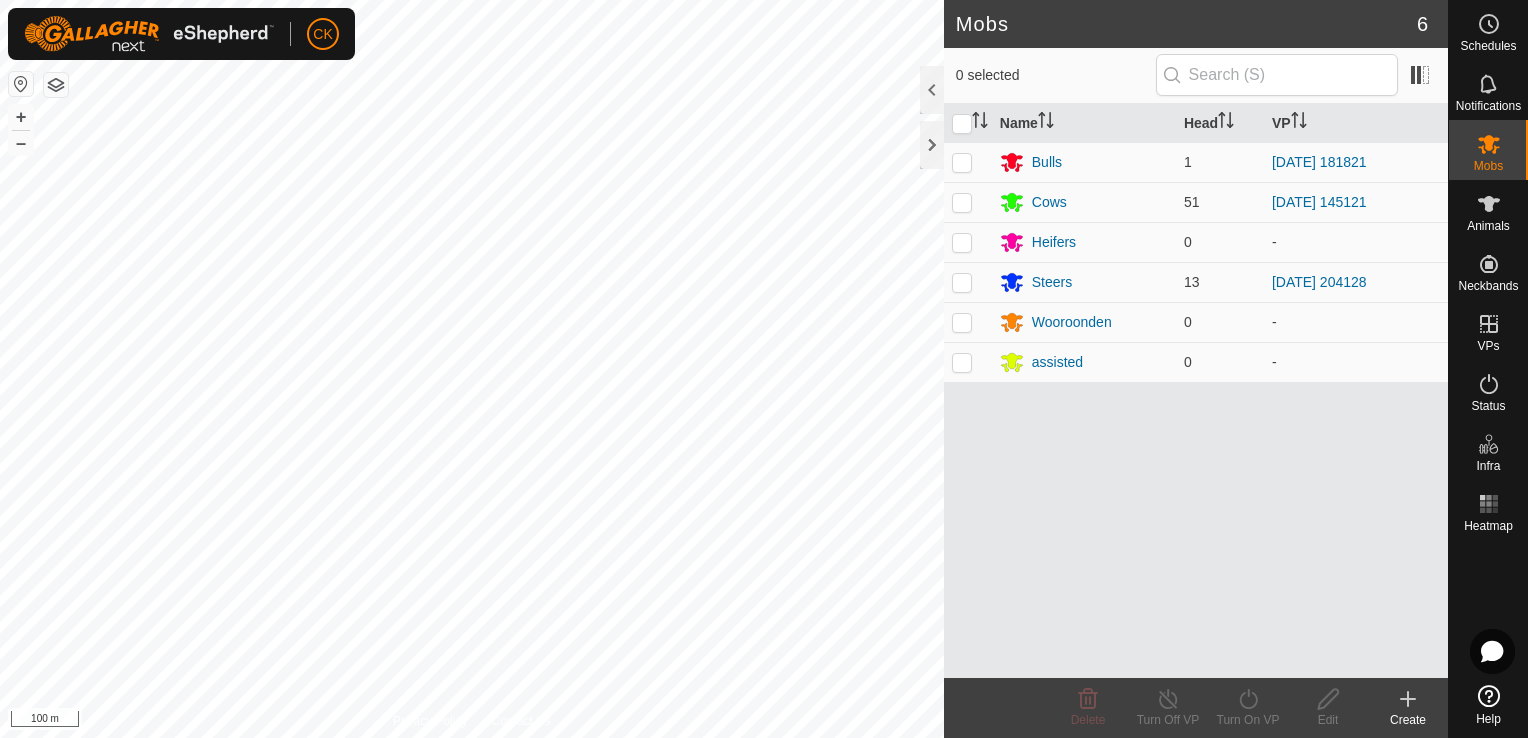 click 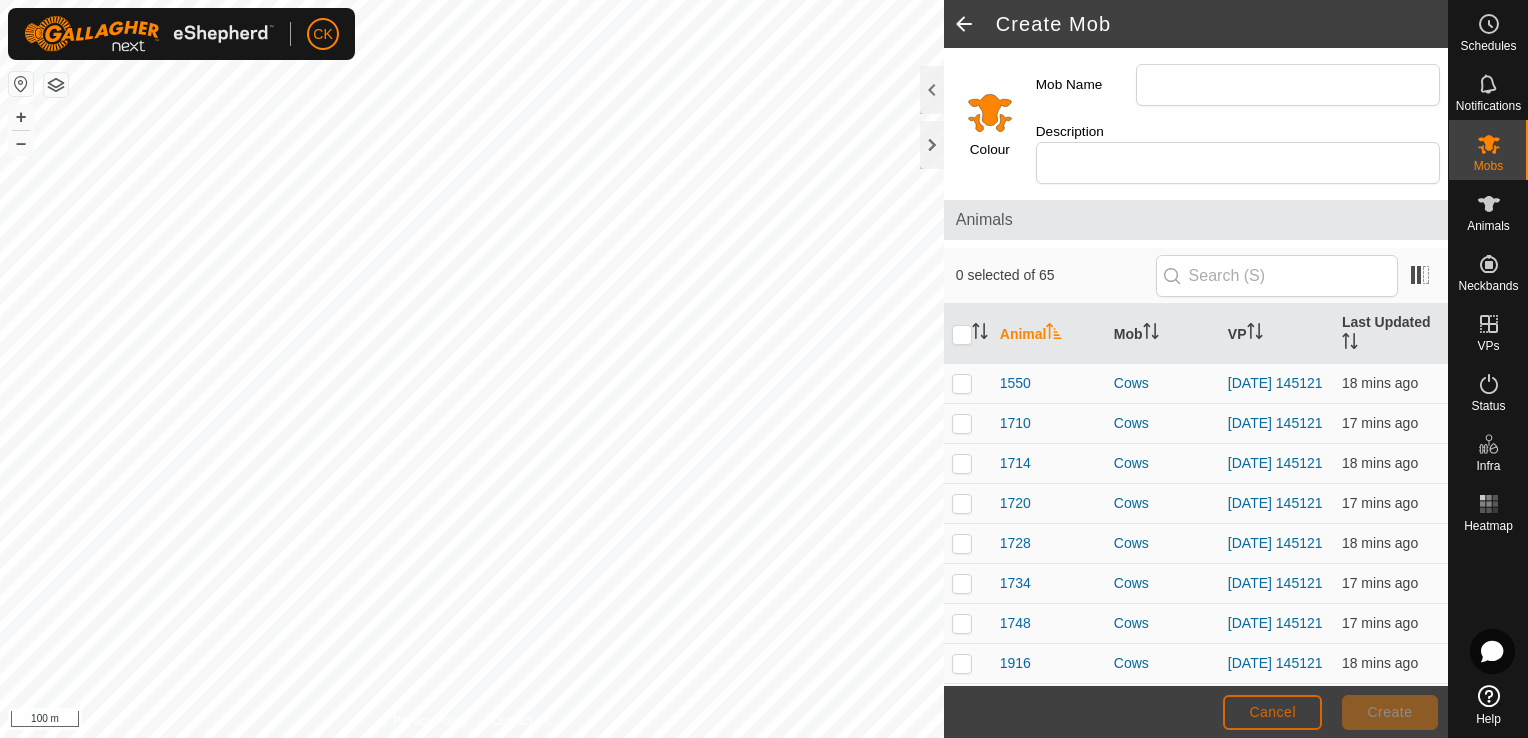 click on "Cancel" 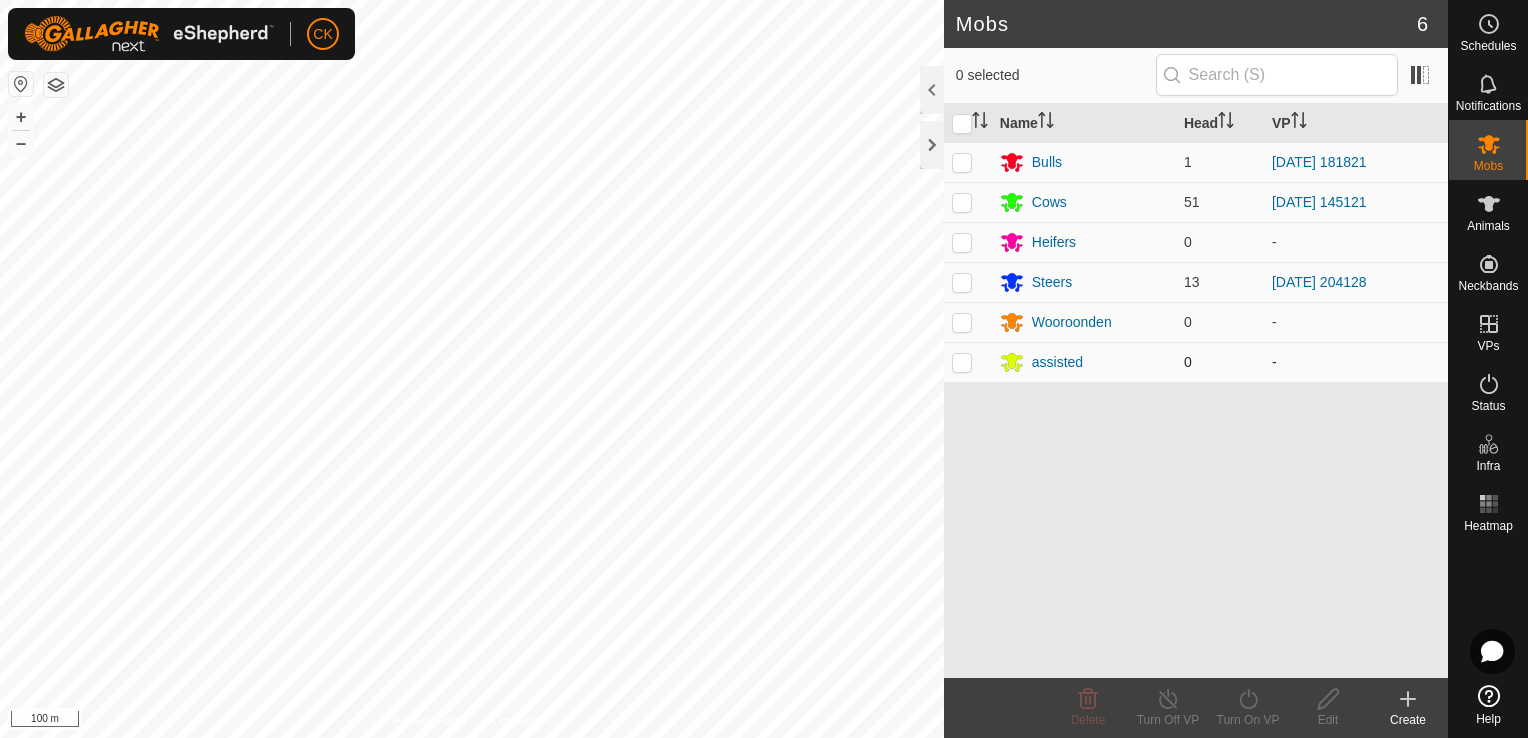 click at bounding box center [962, 362] 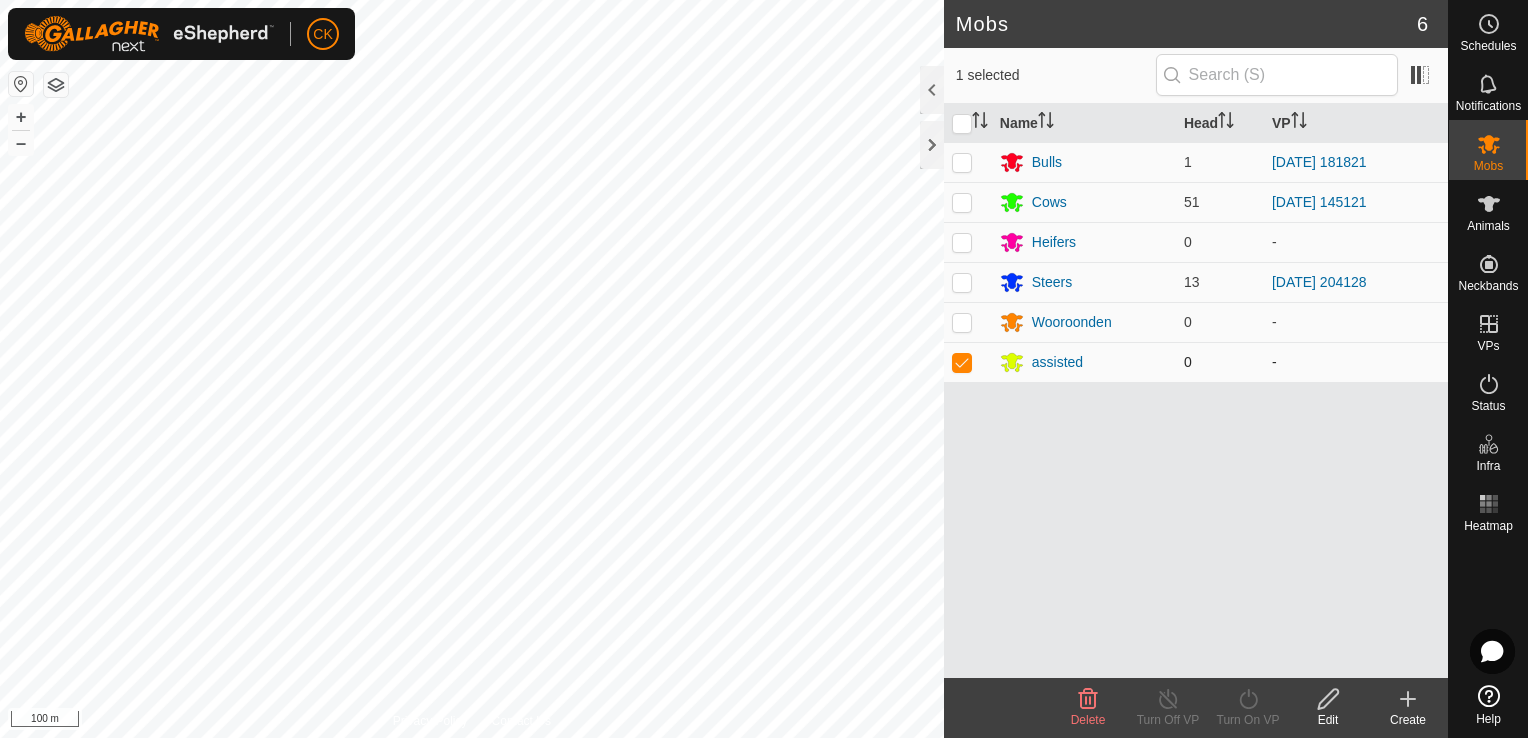click at bounding box center [962, 362] 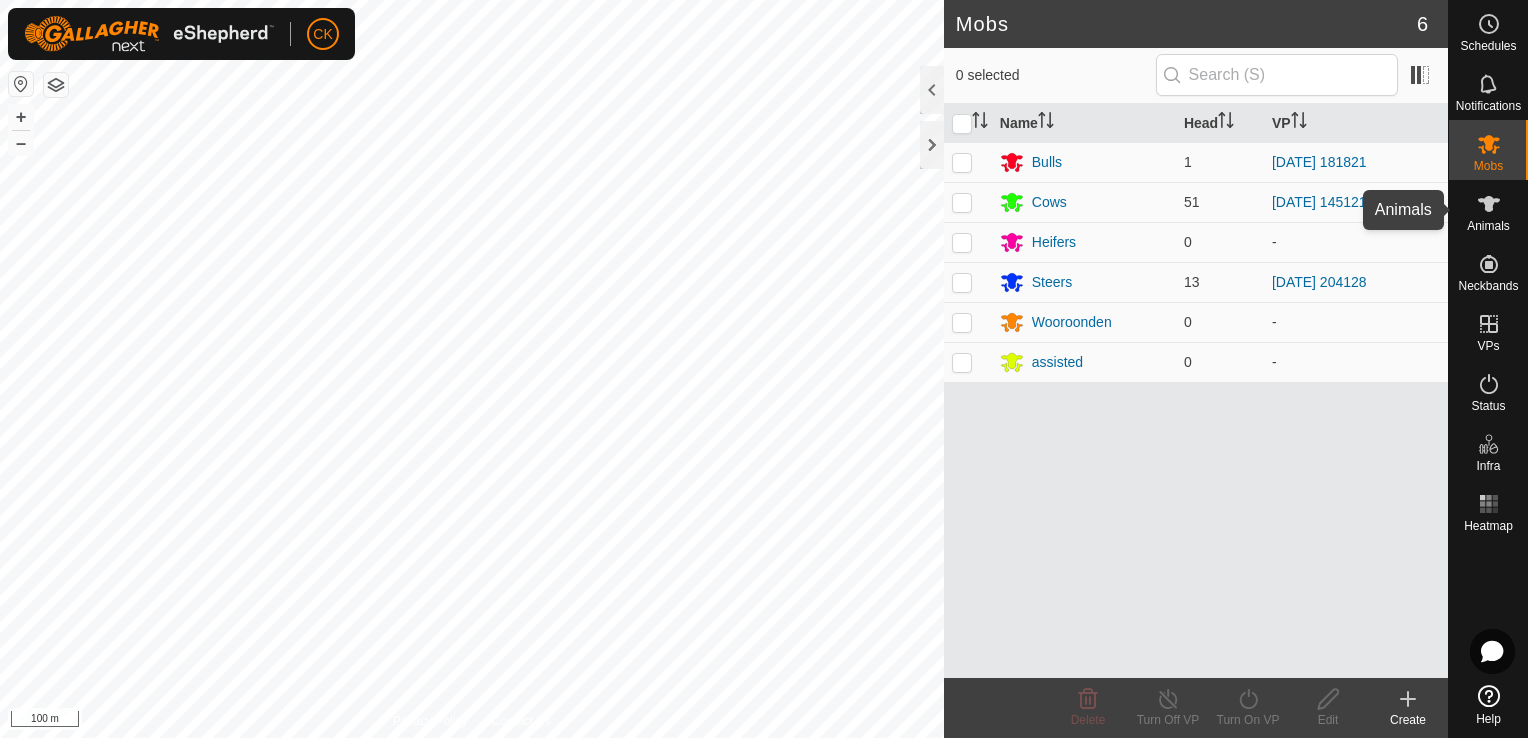 click 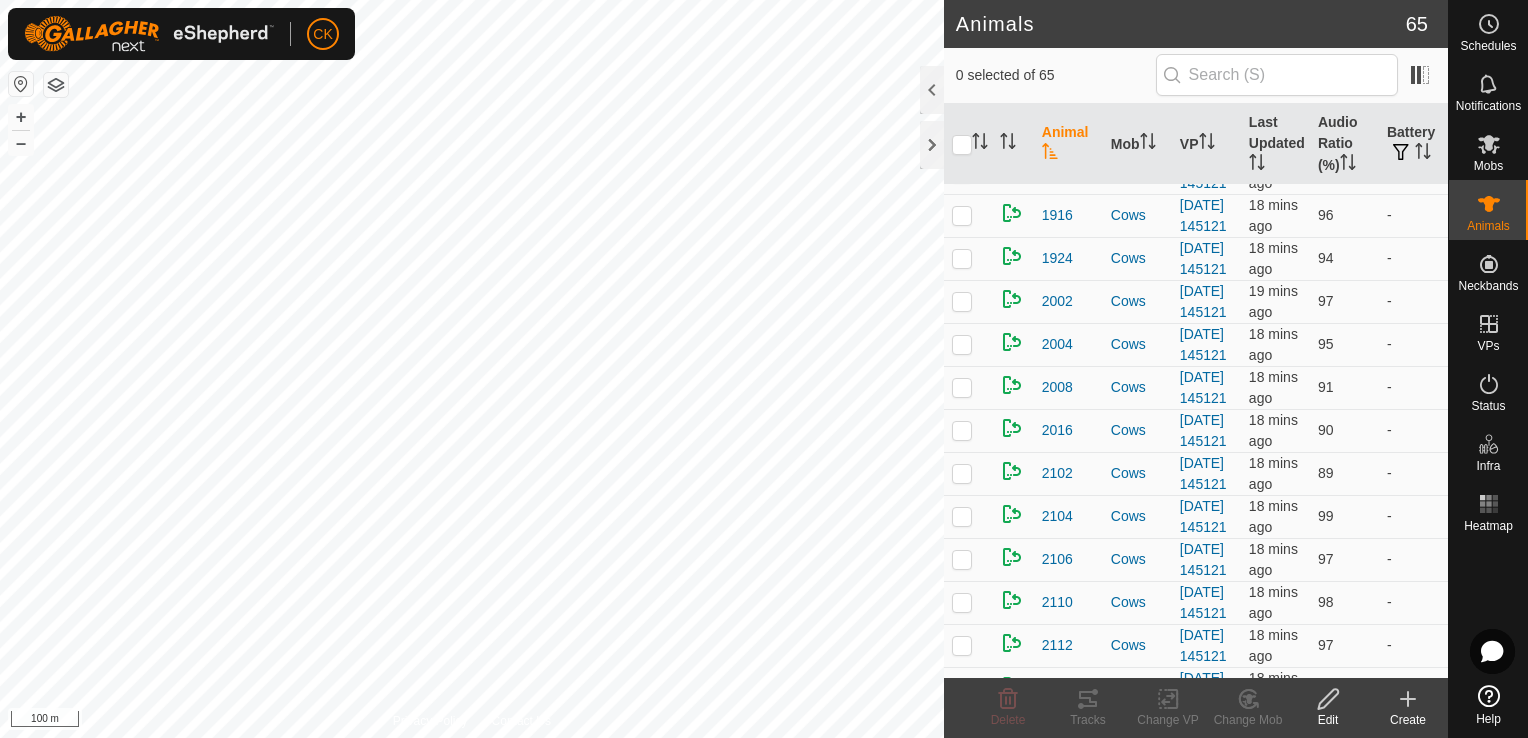 scroll, scrollTop: 300, scrollLeft: 0, axis: vertical 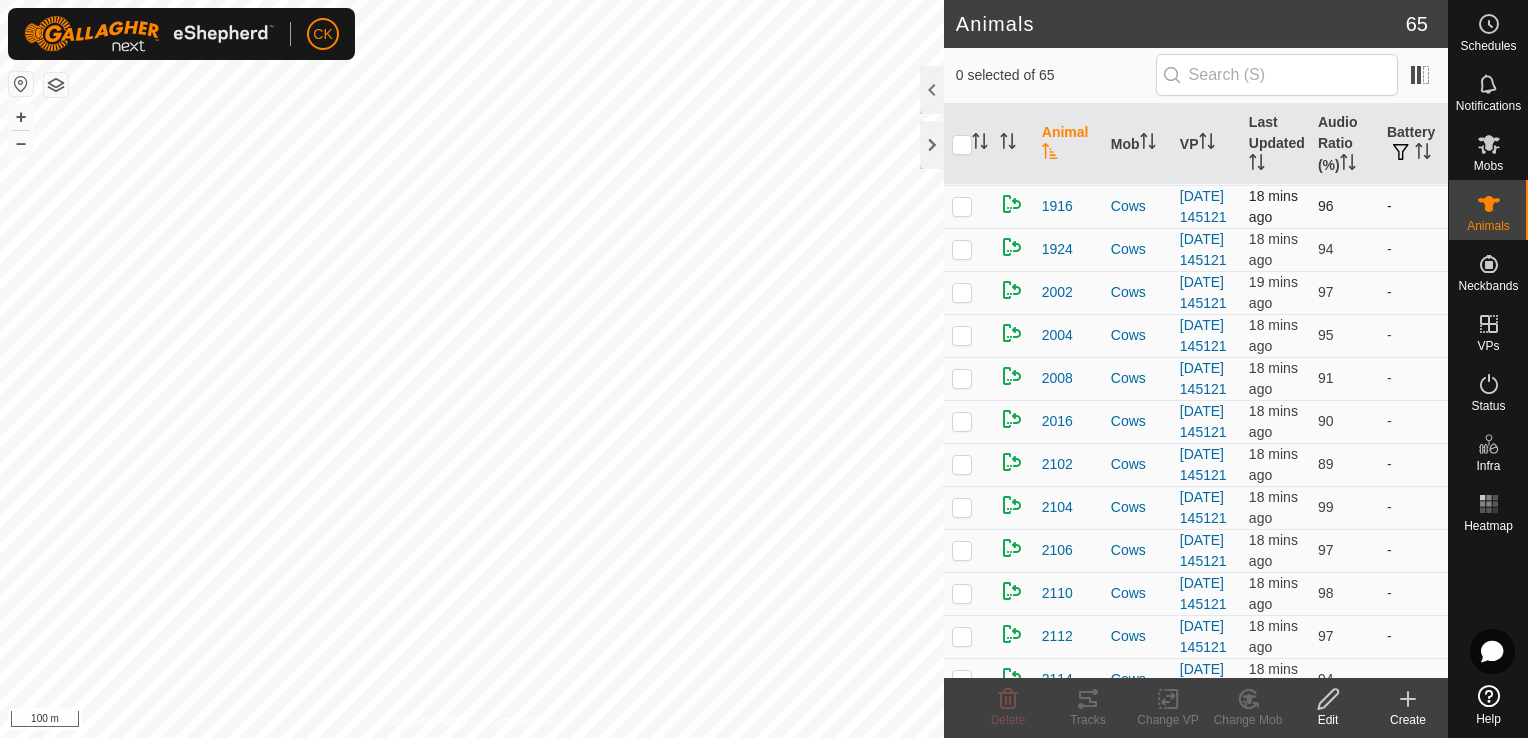 click at bounding box center [962, 206] 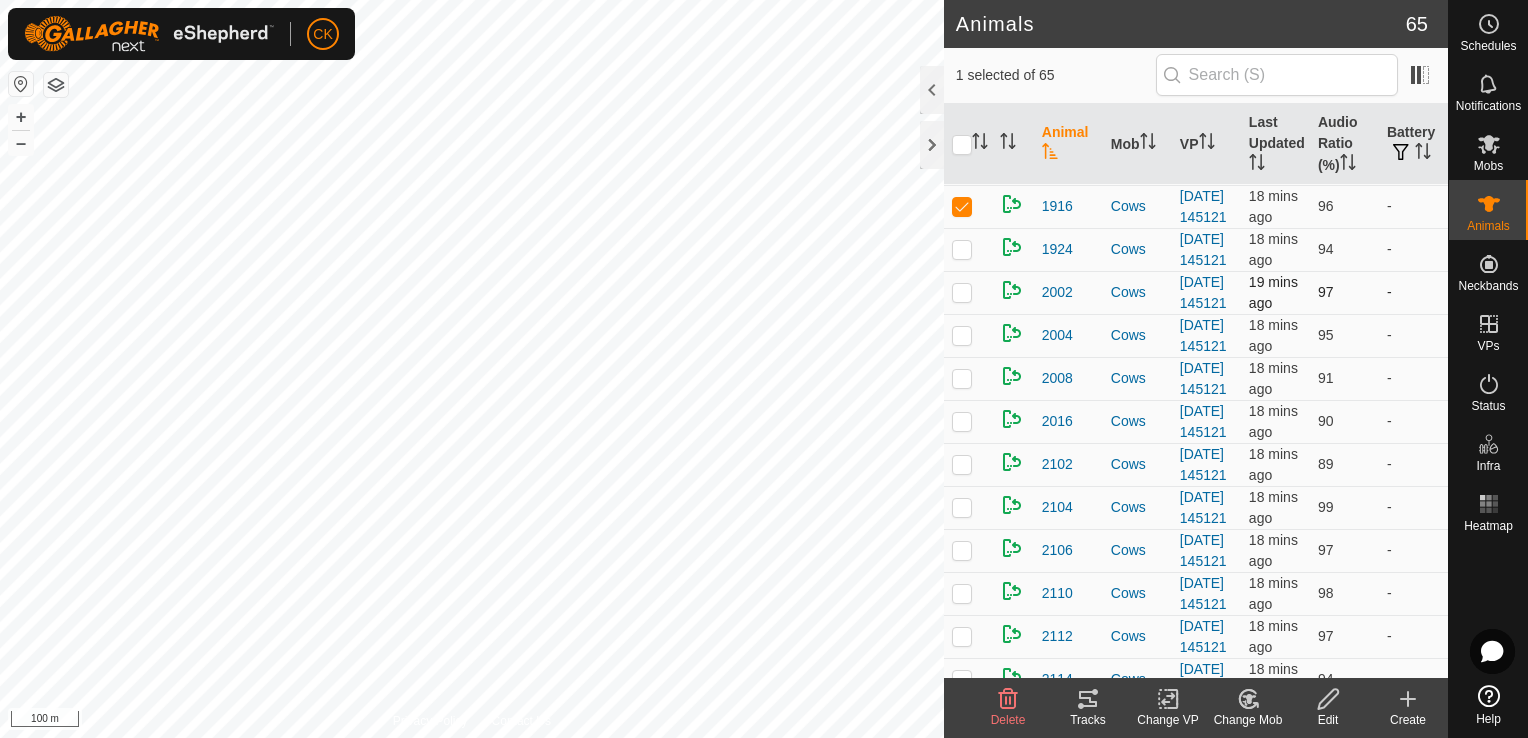 click at bounding box center [962, 292] 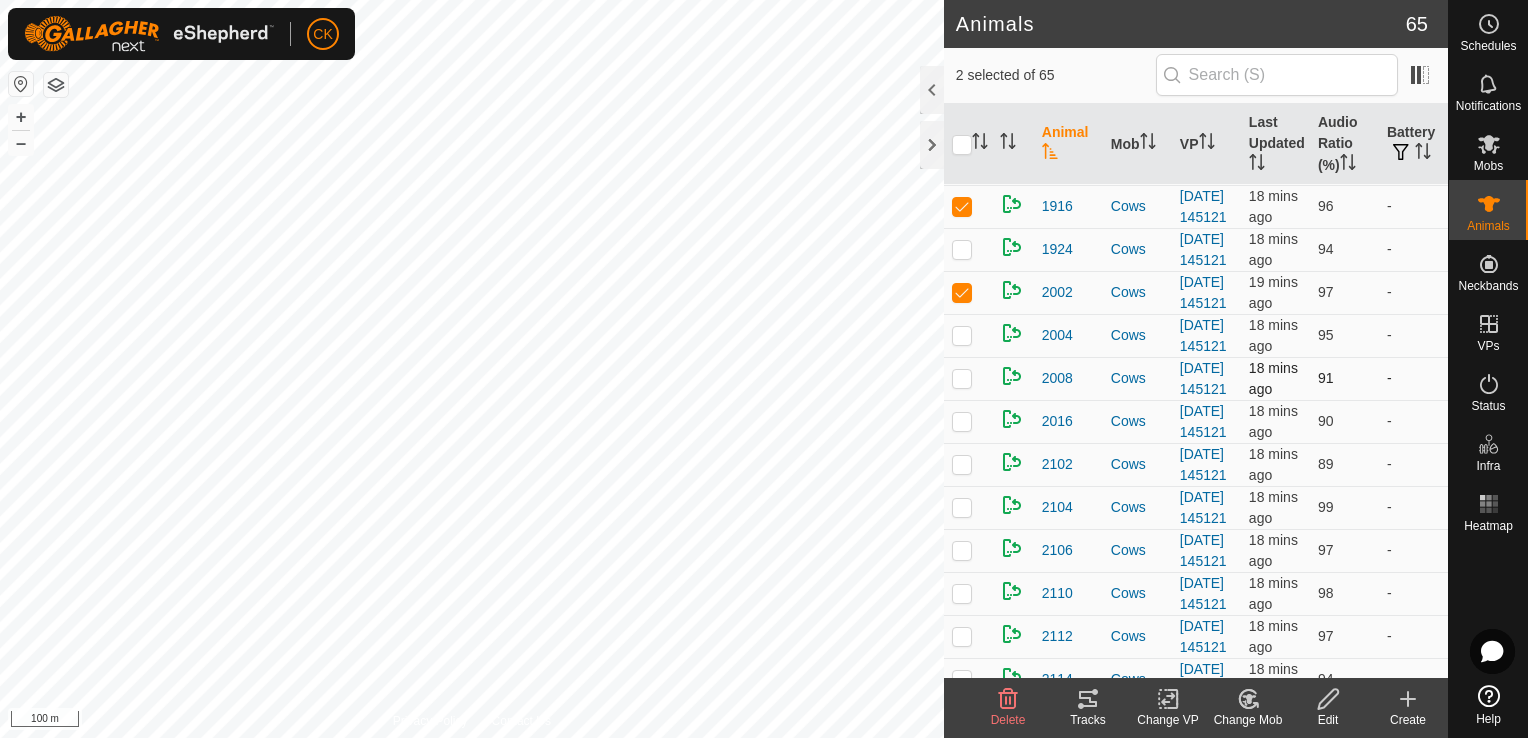 click at bounding box center [962, 378] 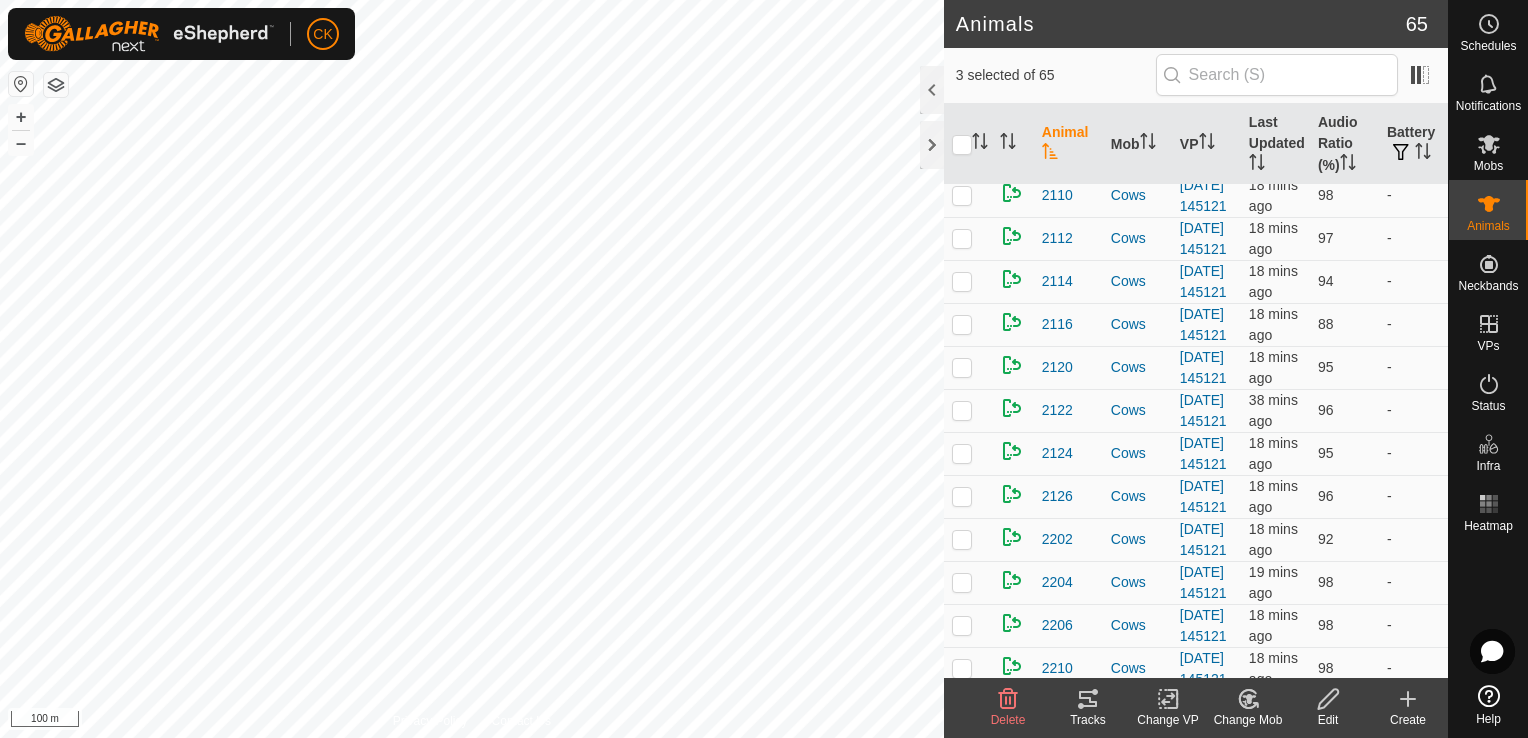 scroll, scrollTop: 700, scrollLeft: 0, axis: vertical 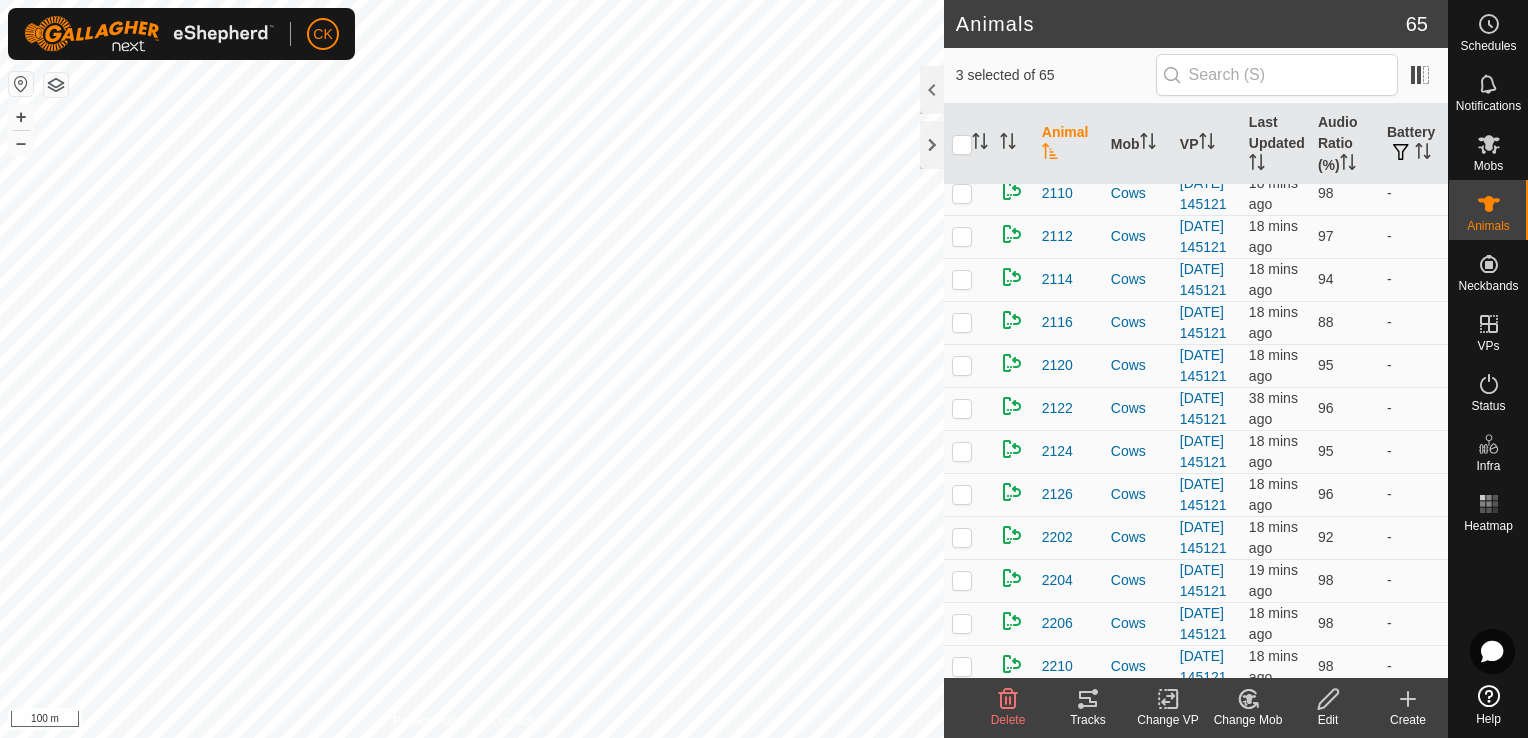click at bounding box center [962, 64] 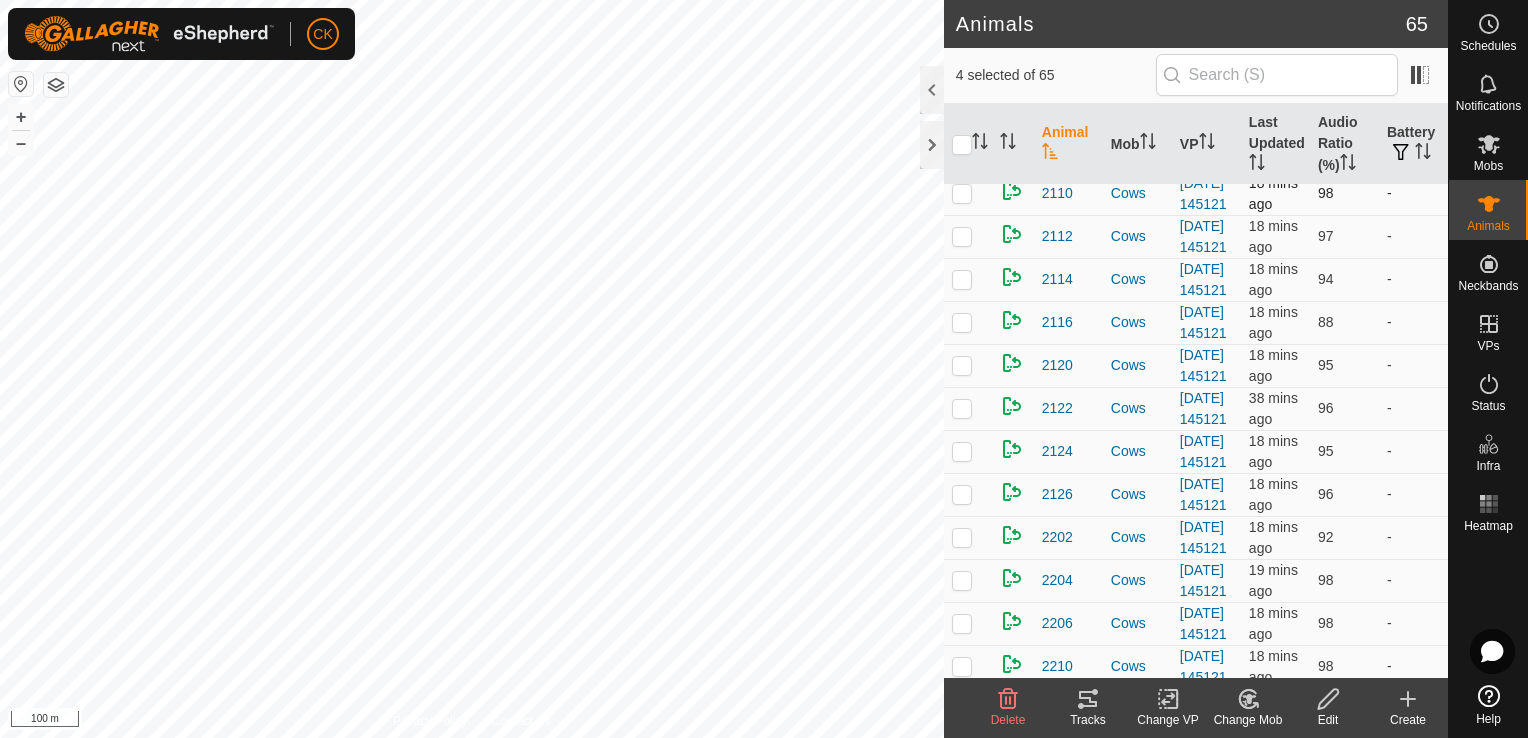 click at bounding box center [962, 193] 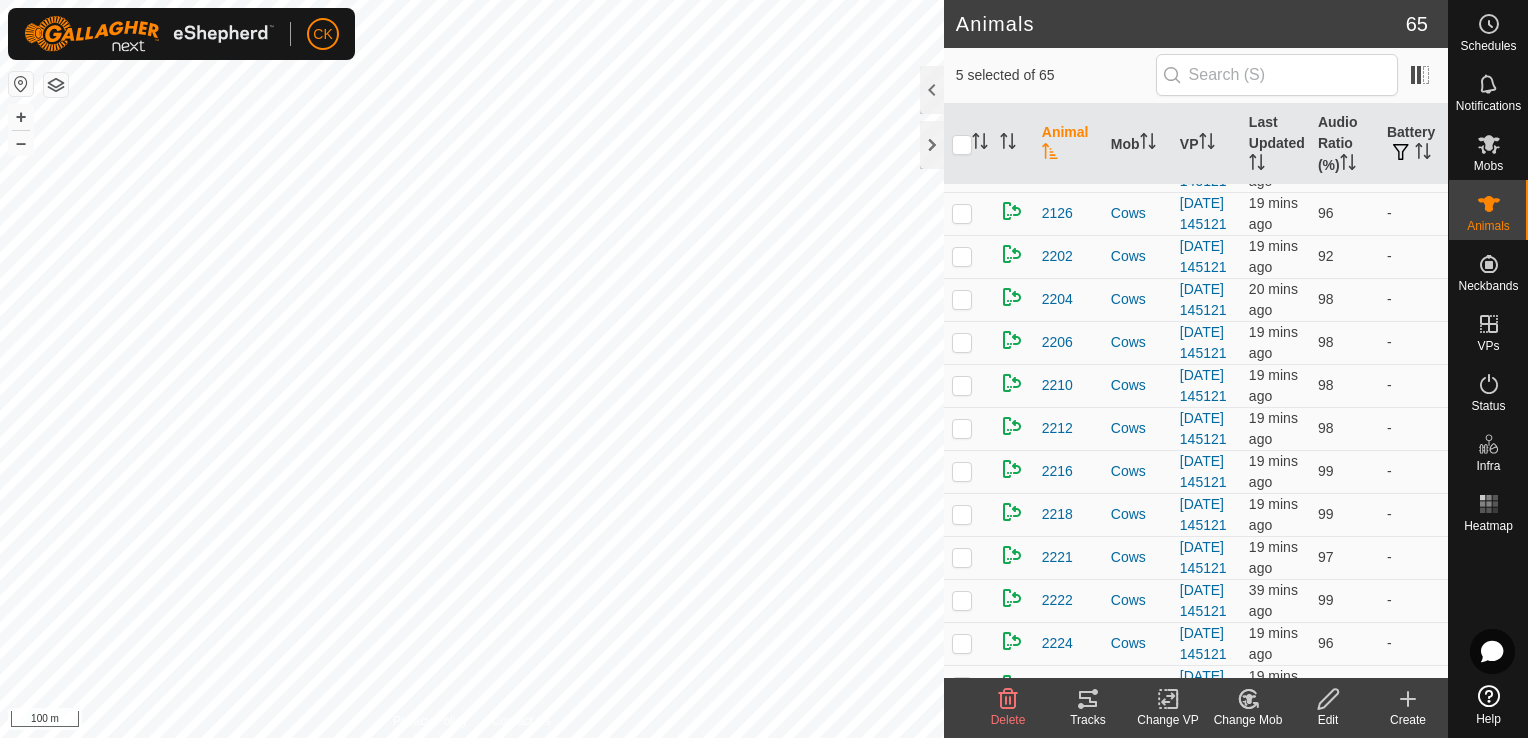 scroll, scrollTop: 1000, scrollLeft: 0, axis: vertical 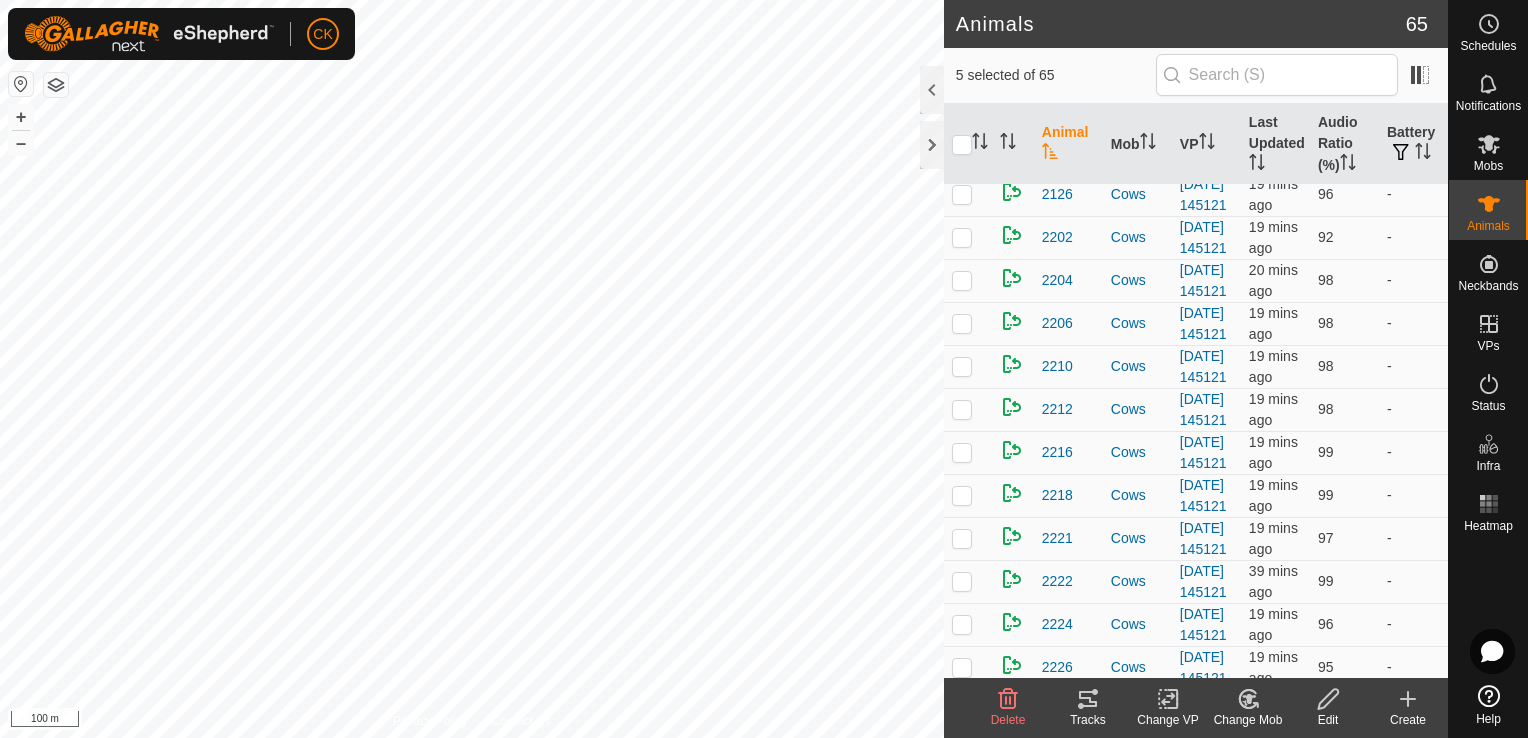 click at bounding box center [962, 65] 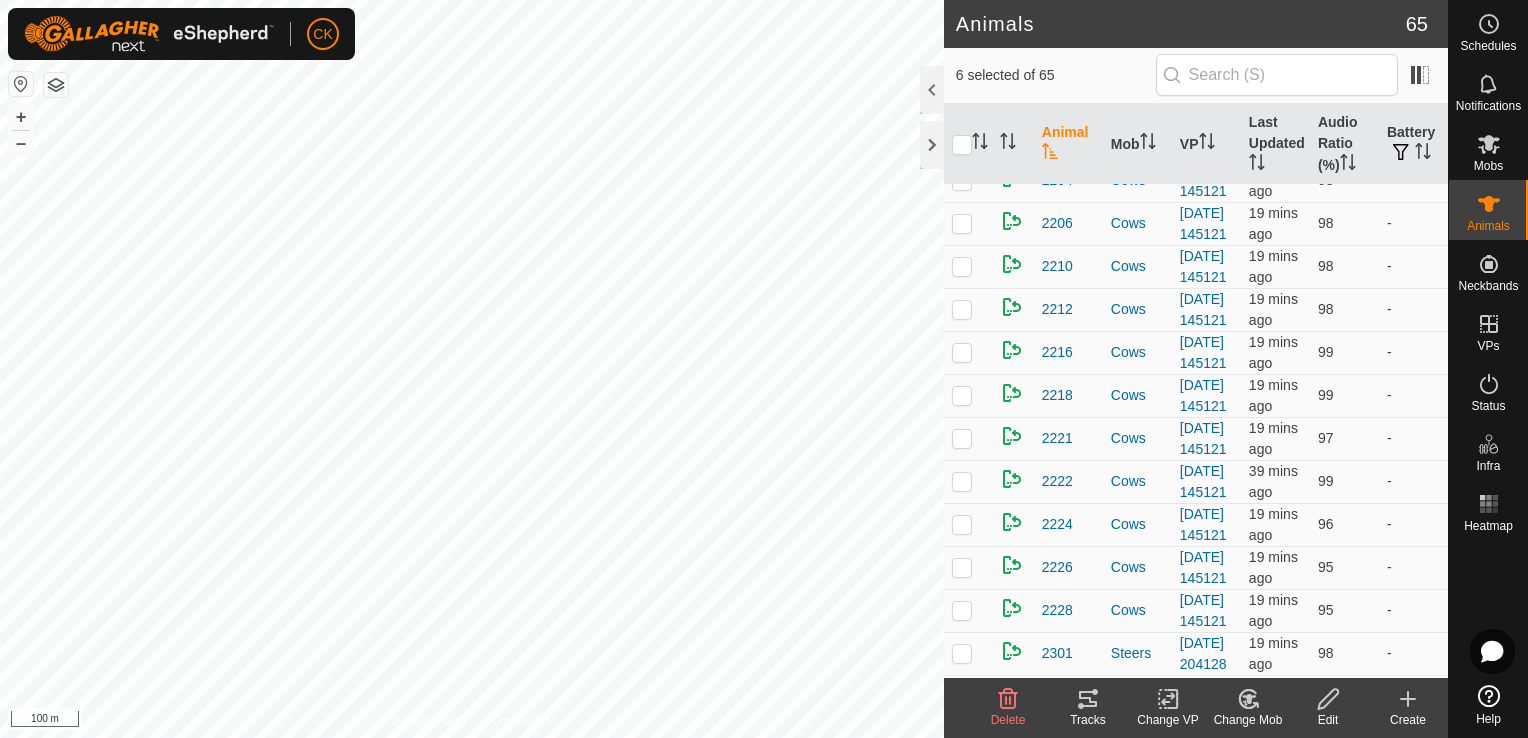scroll, scrollTop: 1200, scrollLeft: 0, axis: vertical 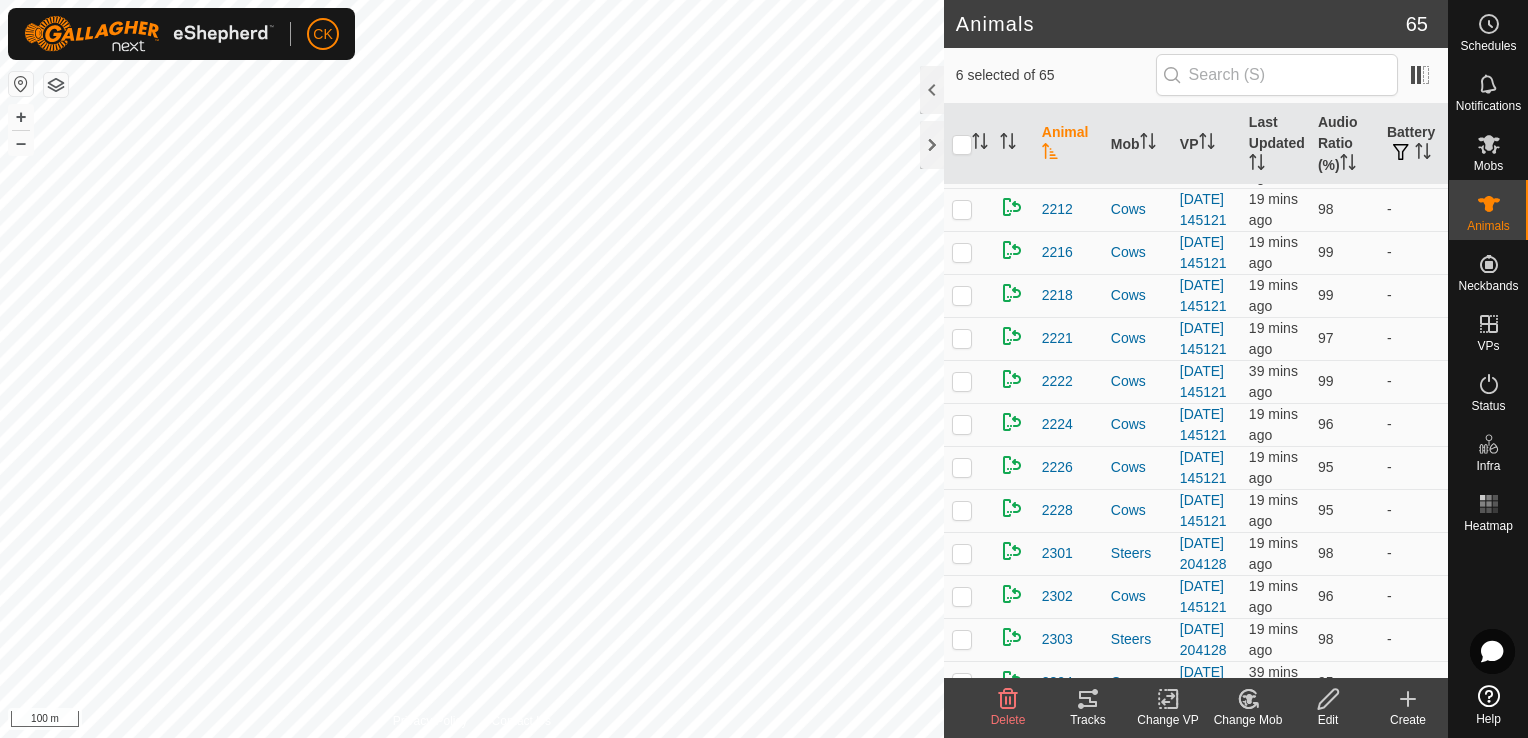 click at bounding box center [962, -6] 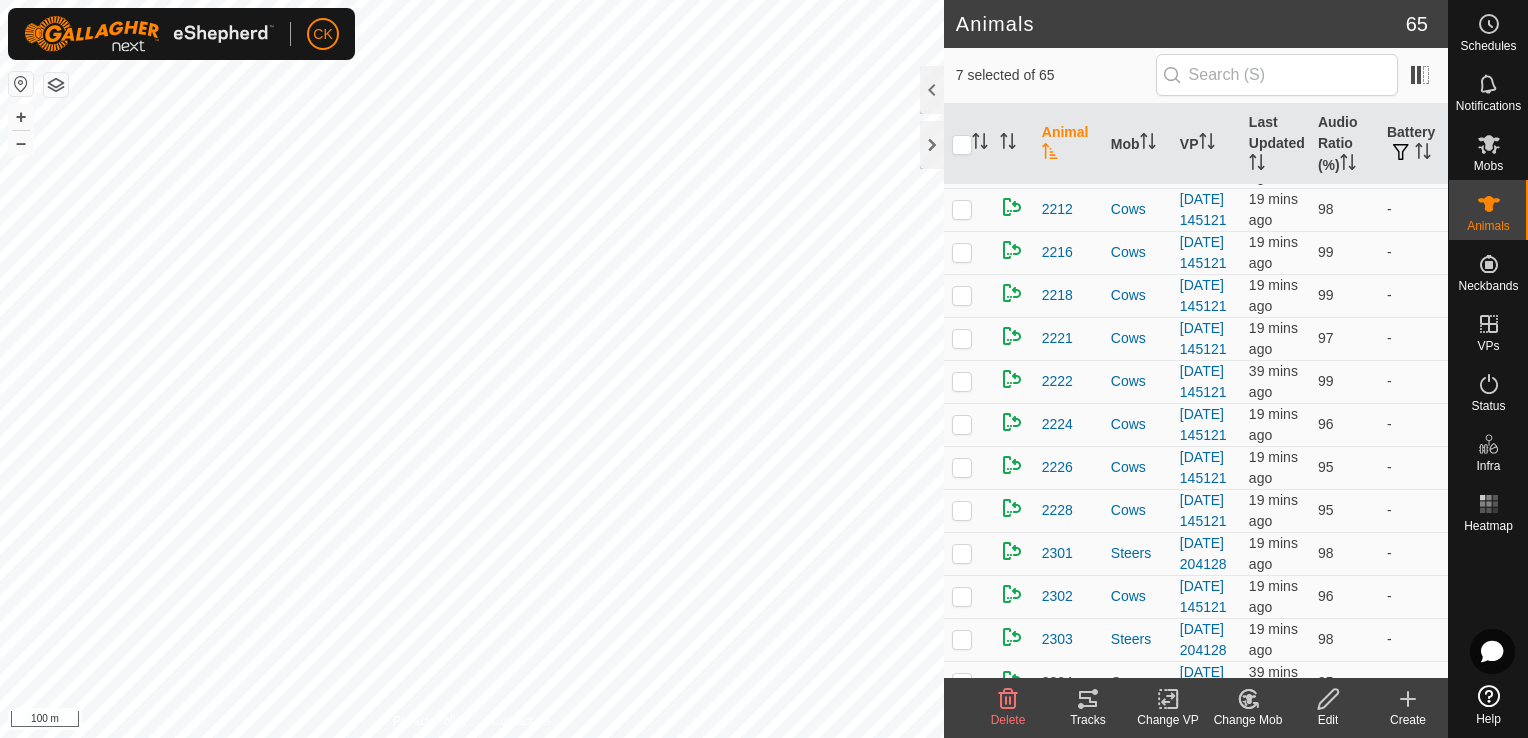 click 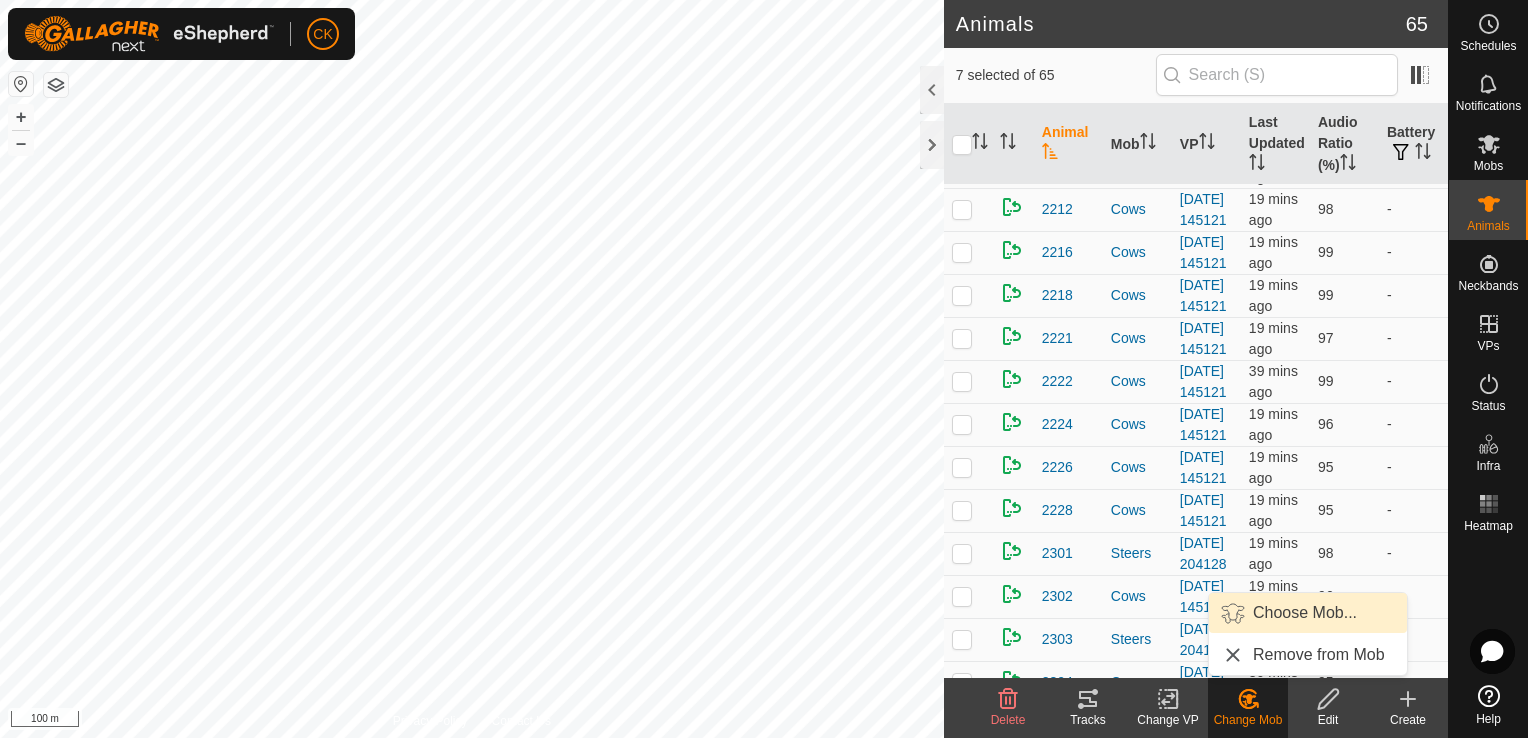 click on "Choose Mob..." at bounding box center (1308, 613) 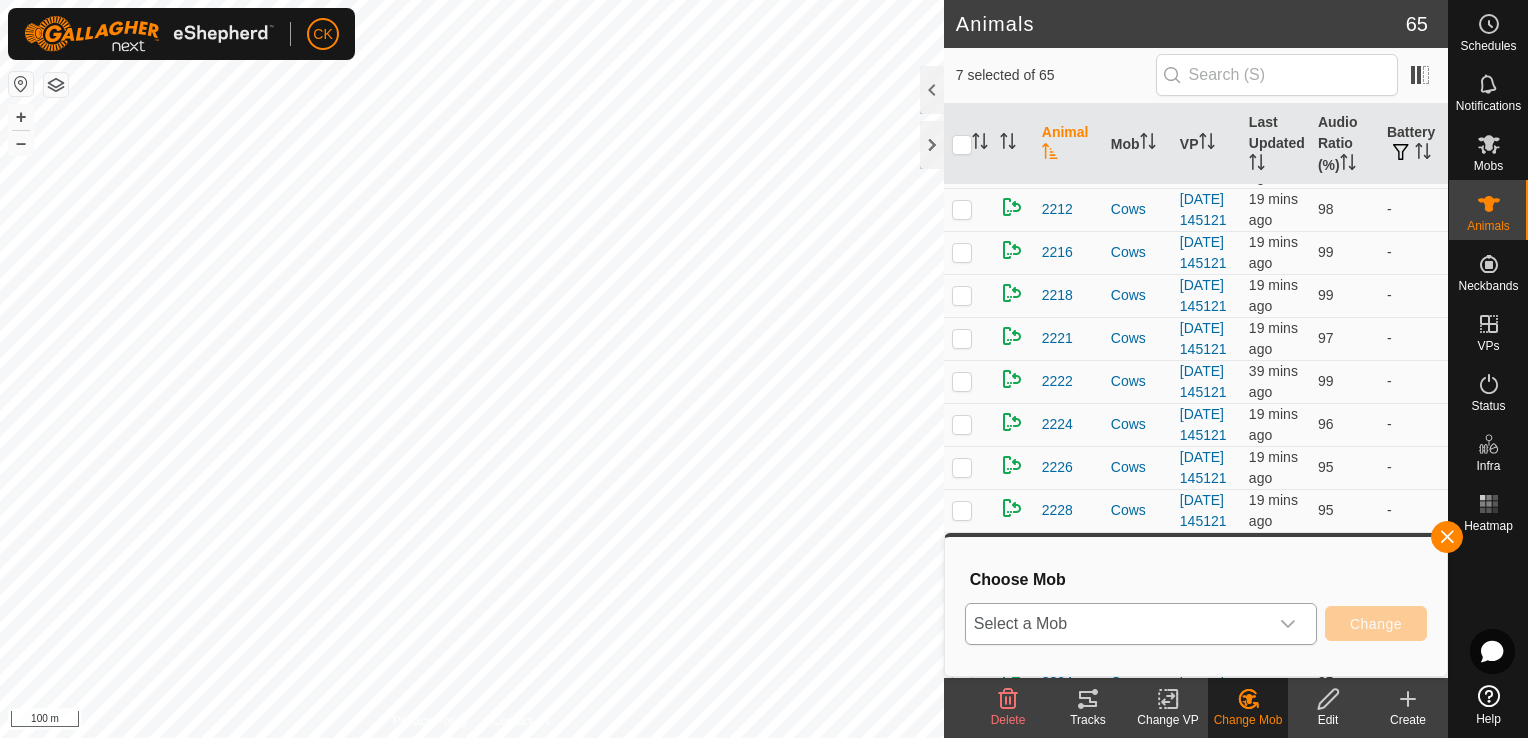 click 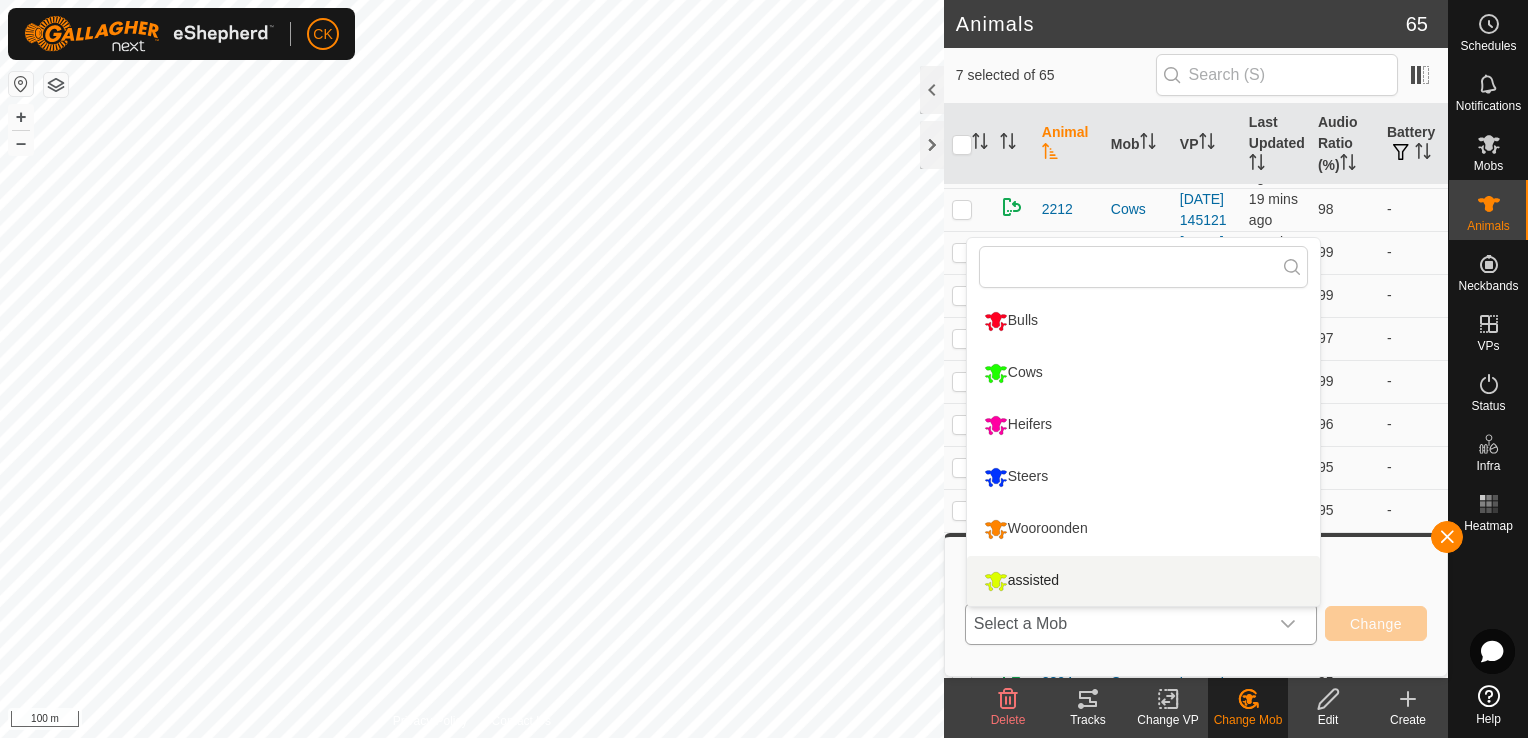 click on "assisted" at bounding box center [1143, 581] 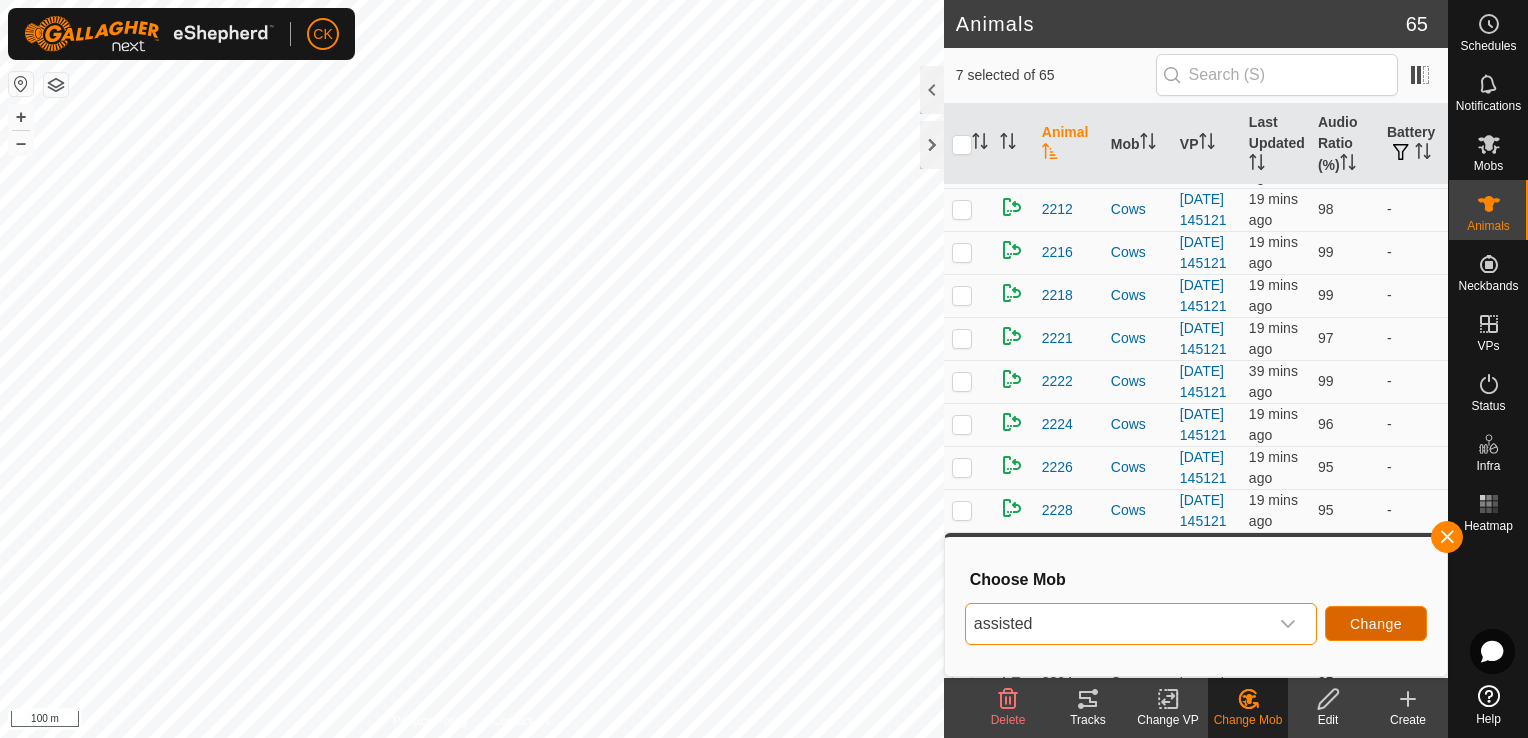 click on "Change" at bounding box center (1376, 624) 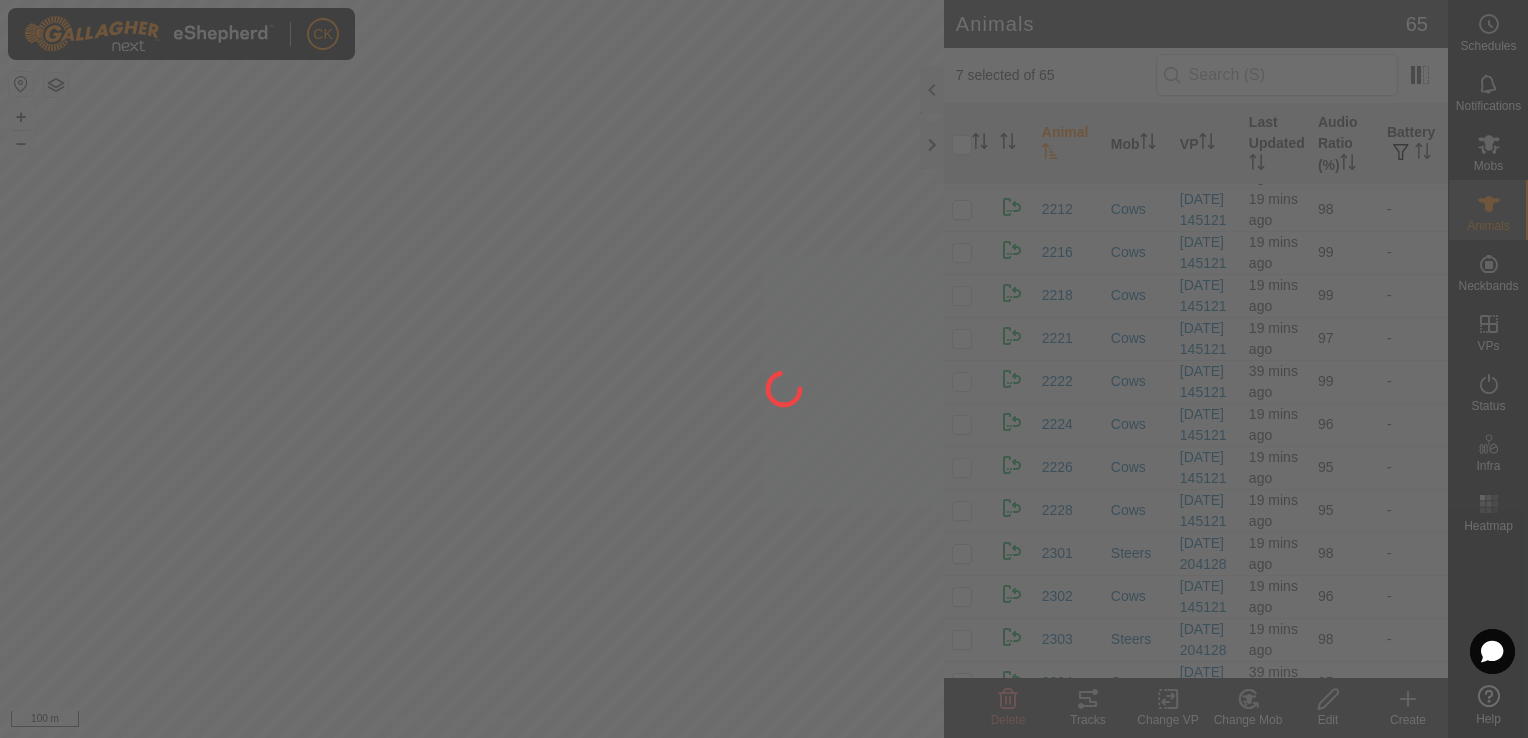checkbox on "false" 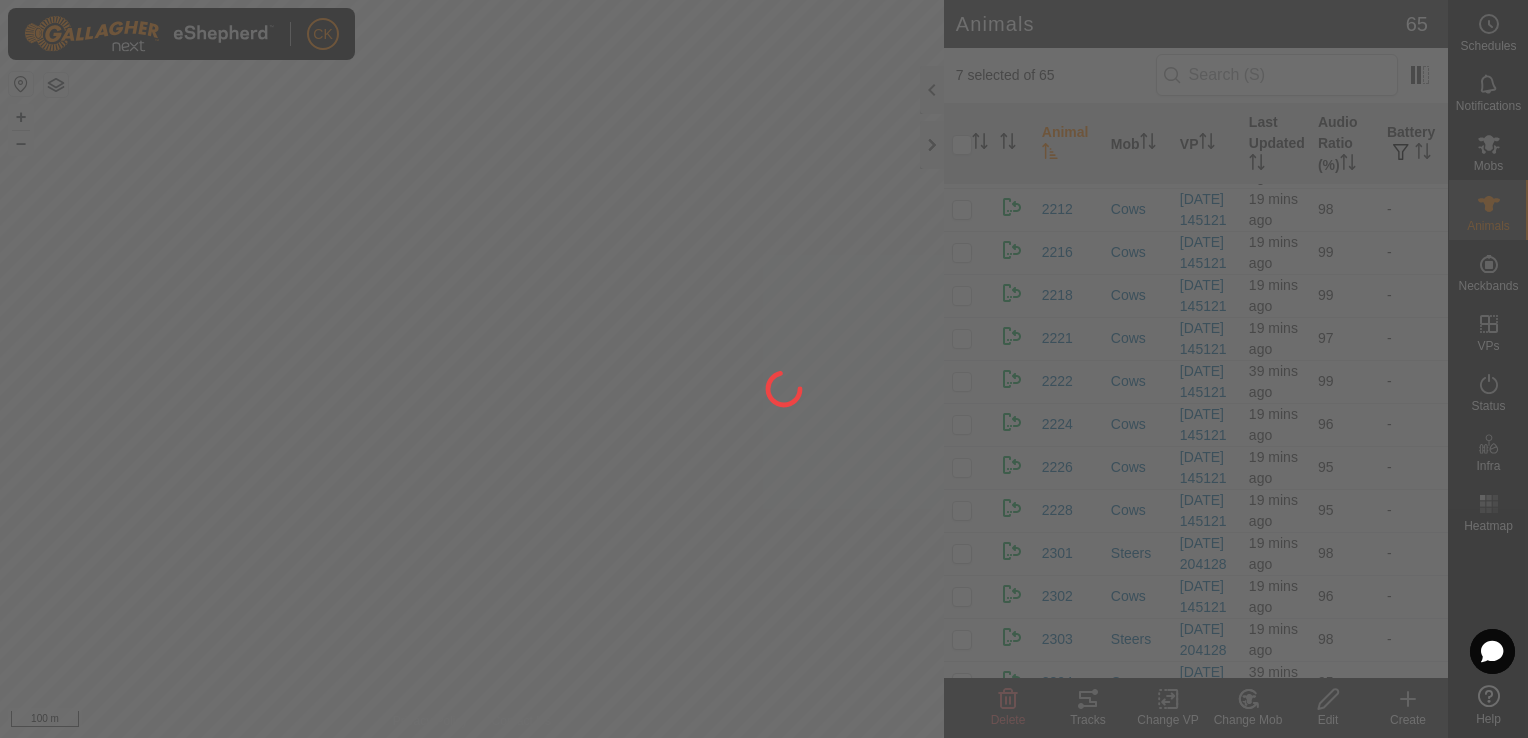 checkbox on "false" 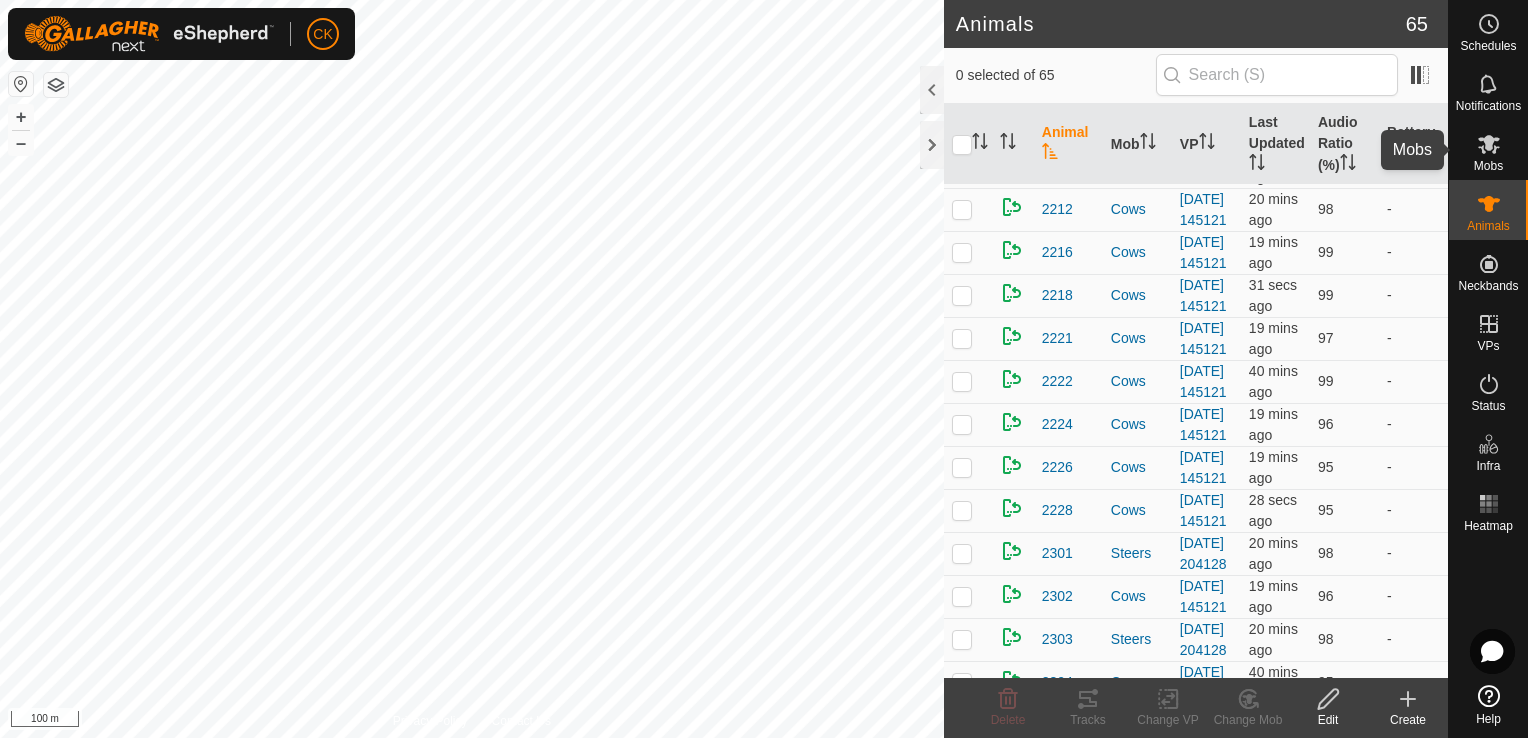 click 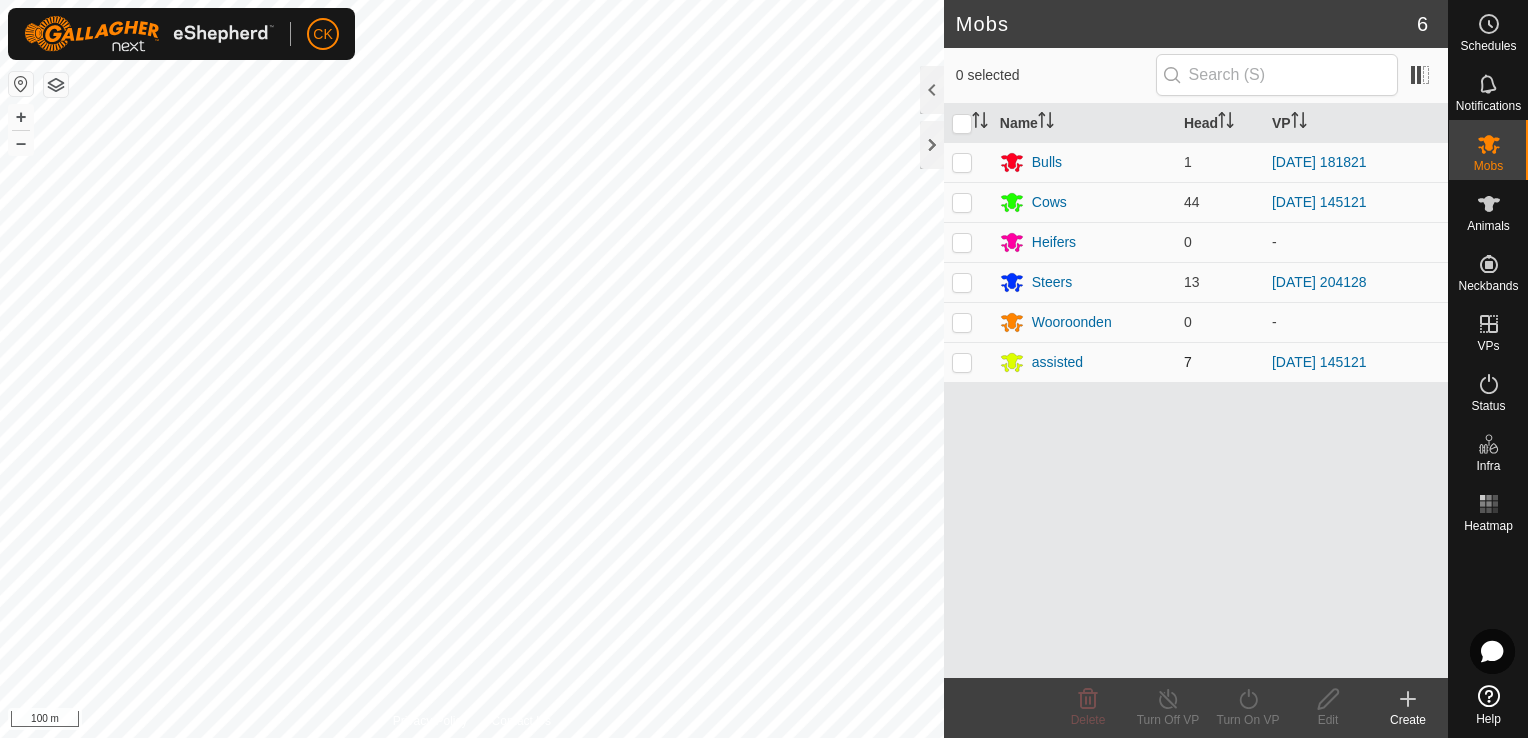 click at bounding box center [962, 362] 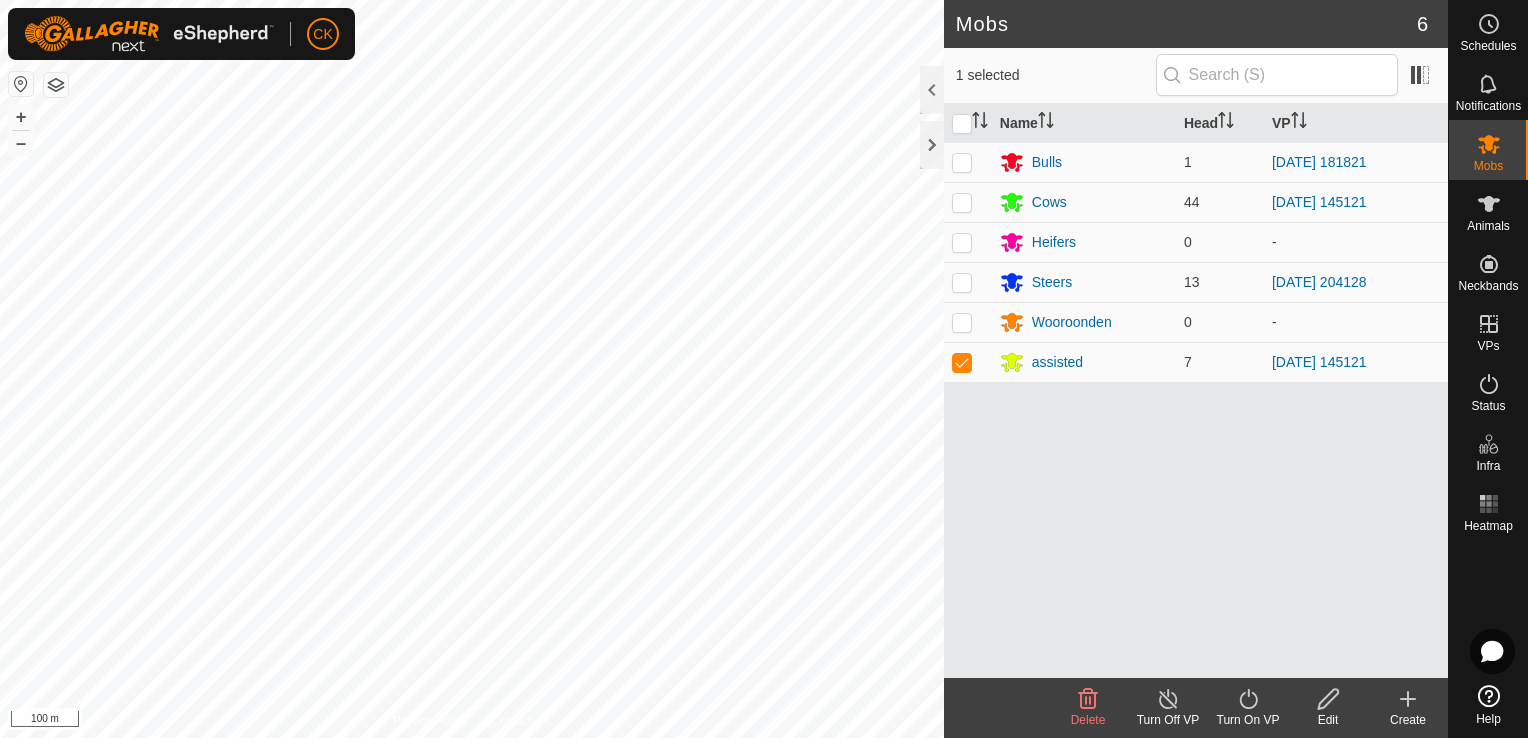 click 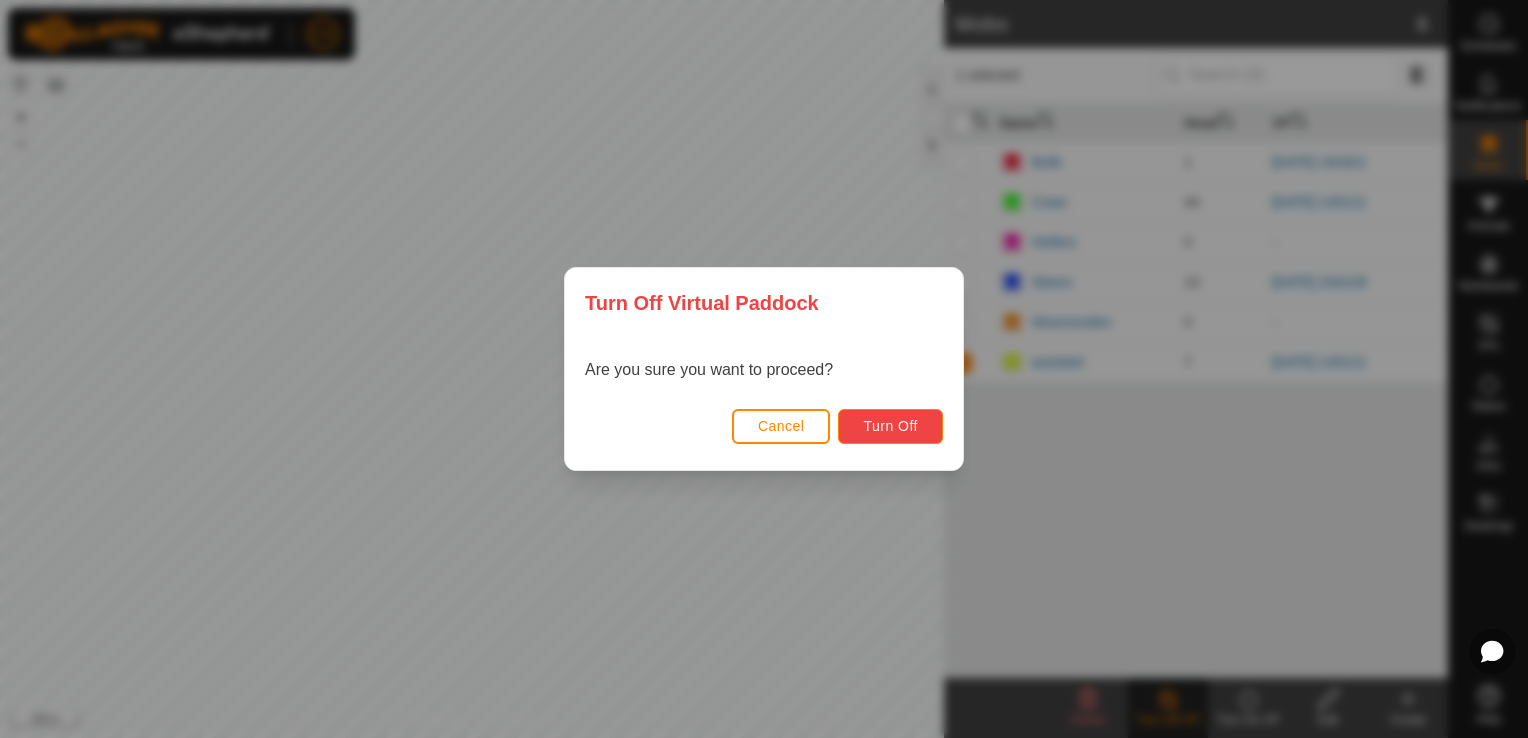 click on "Turn Off" at bounding box center [890, 426] 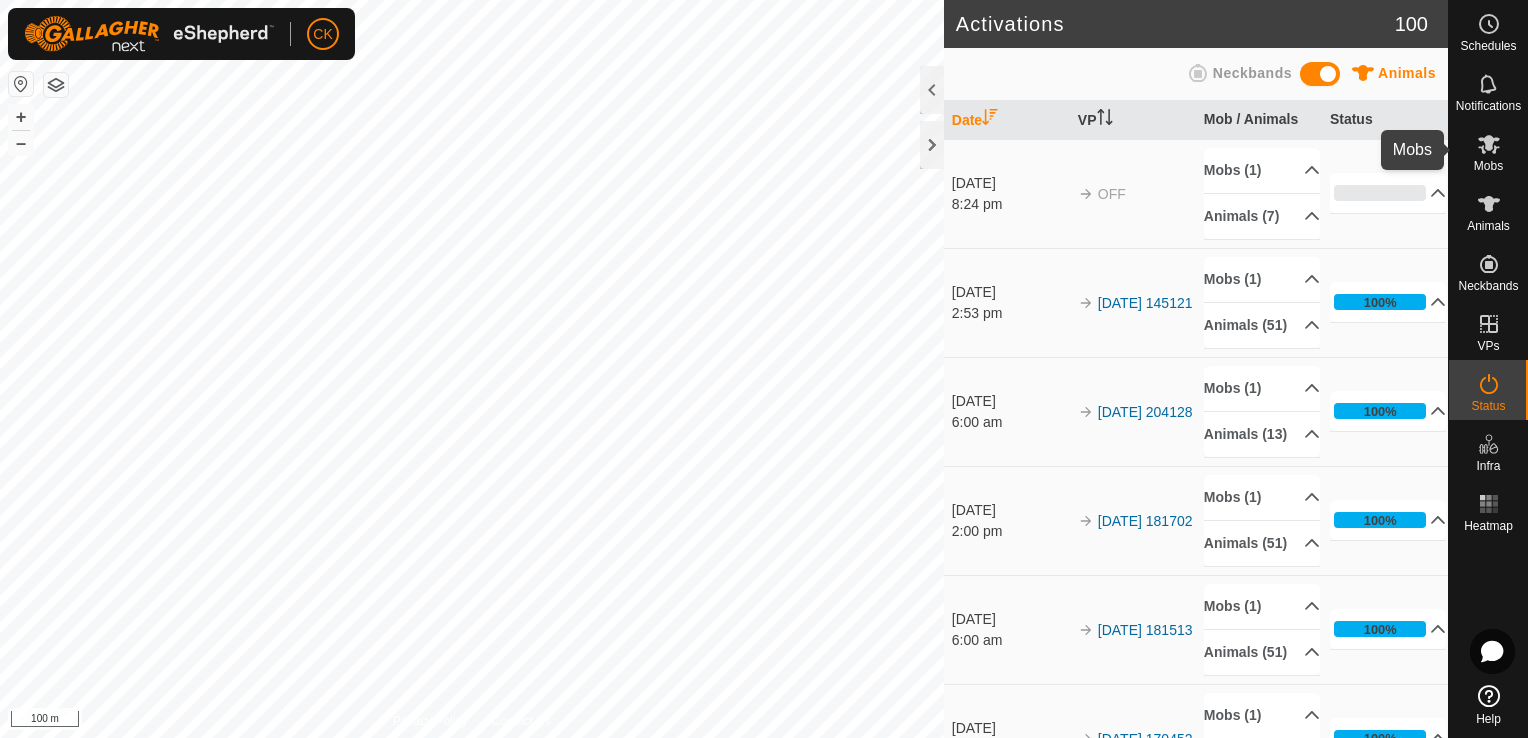 click 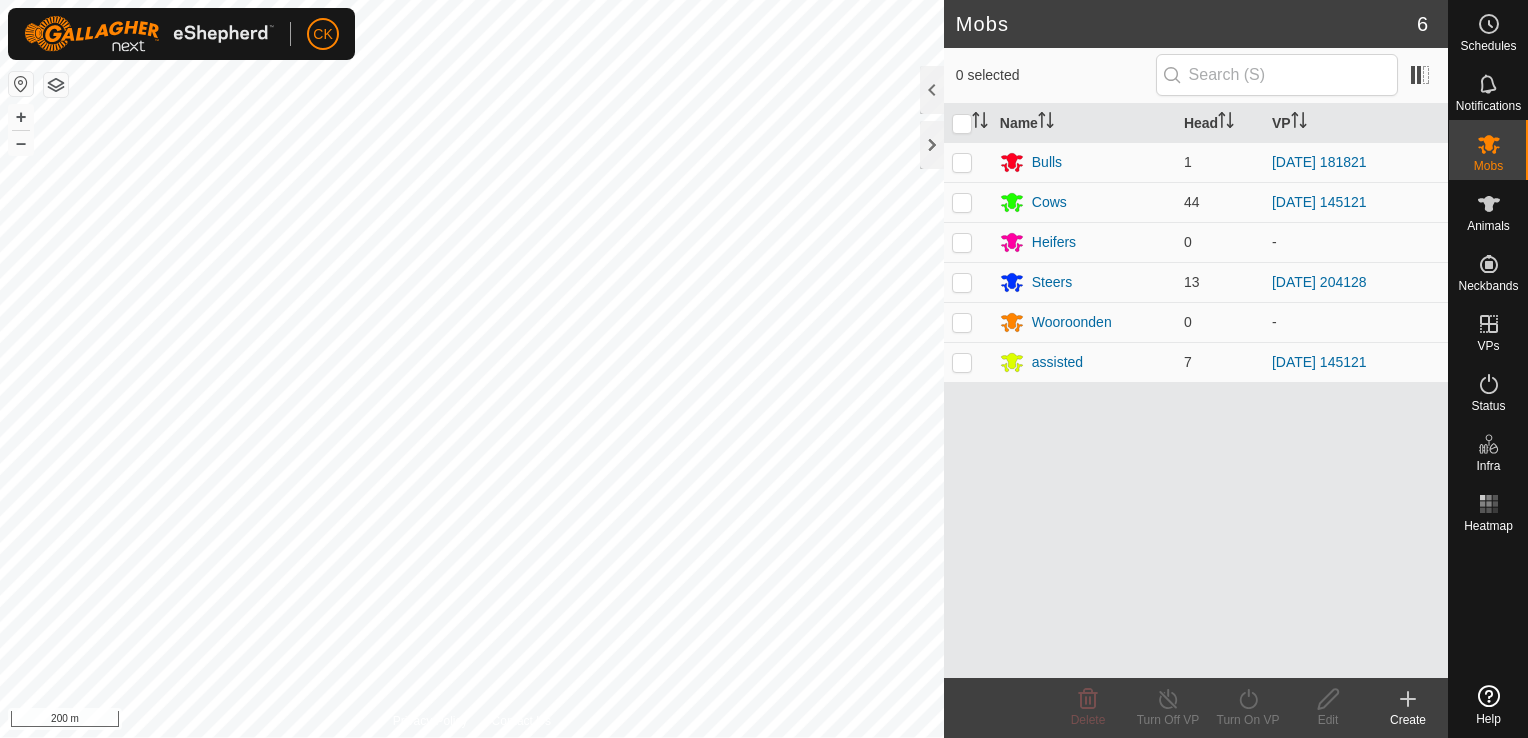 scroll, scrollTop: 0, scrollLeft: 0, axis: both 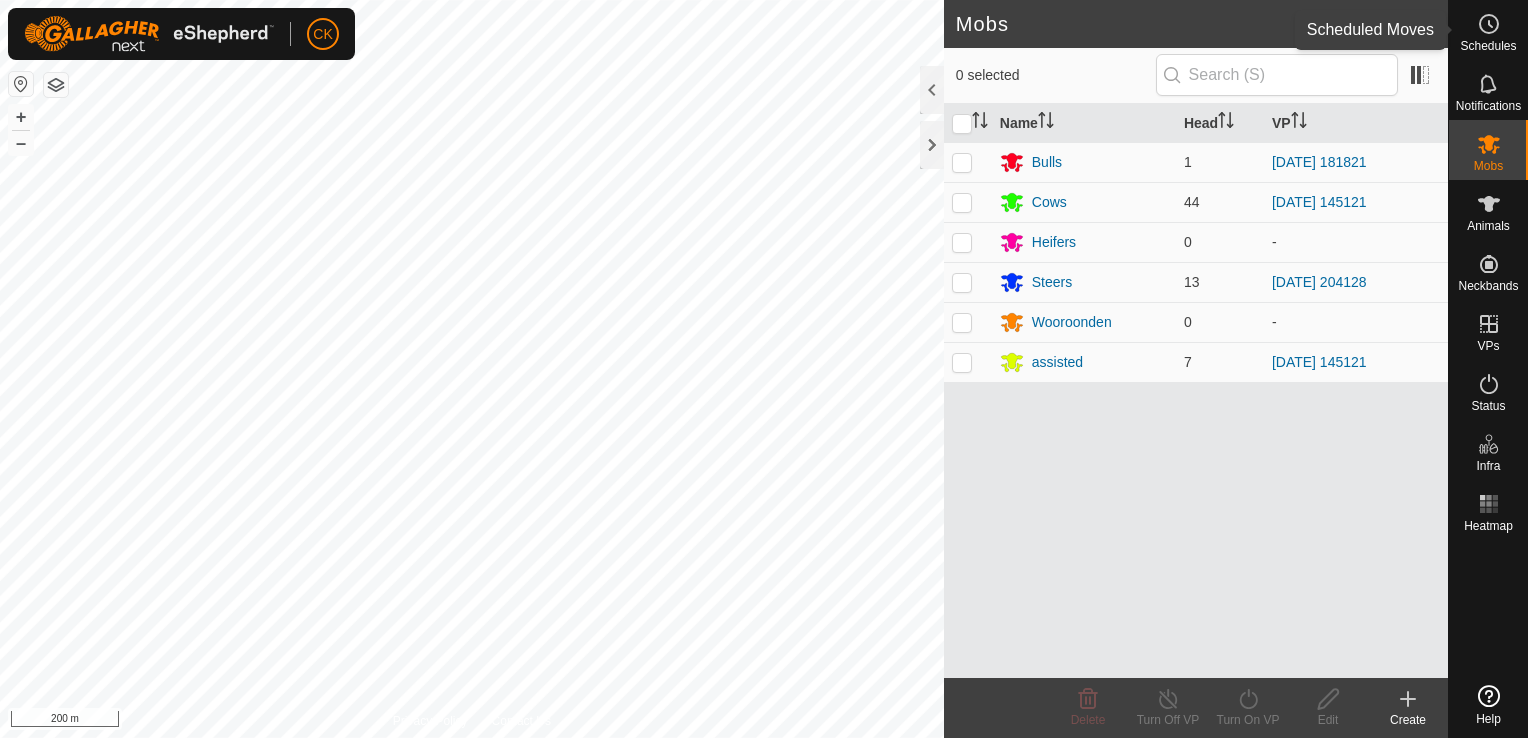 click 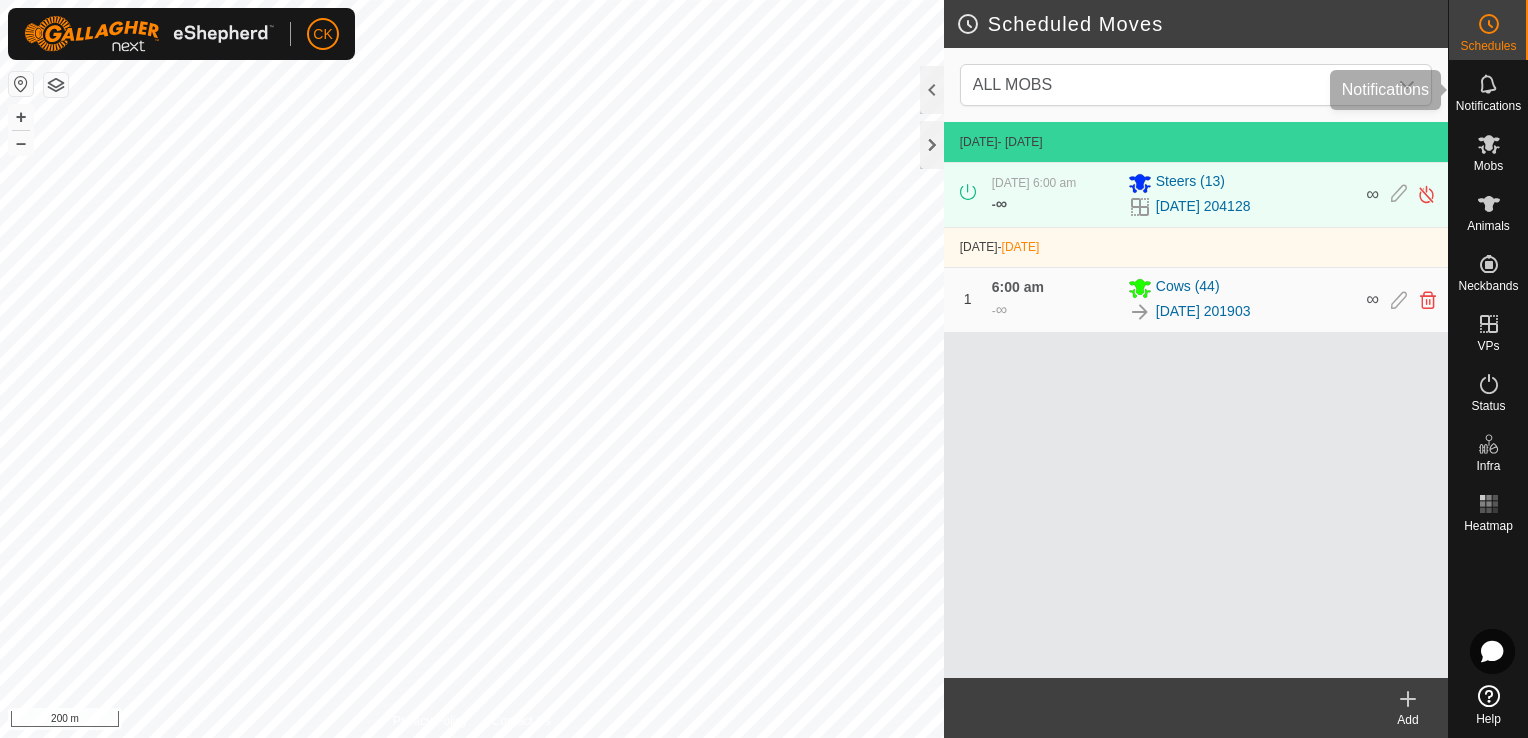 scroll, scrollTop: 0, scrollLeft: 0, axis: both 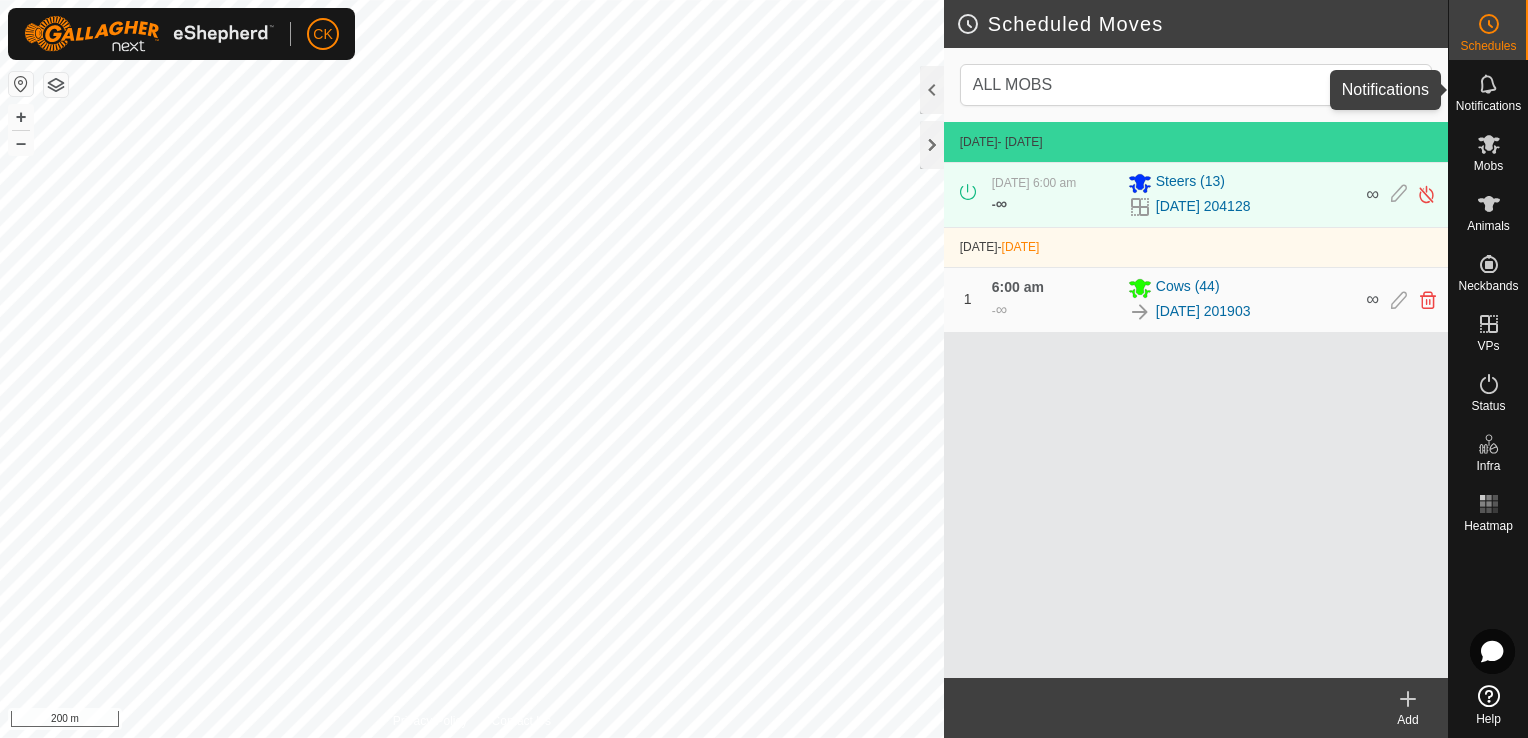 click 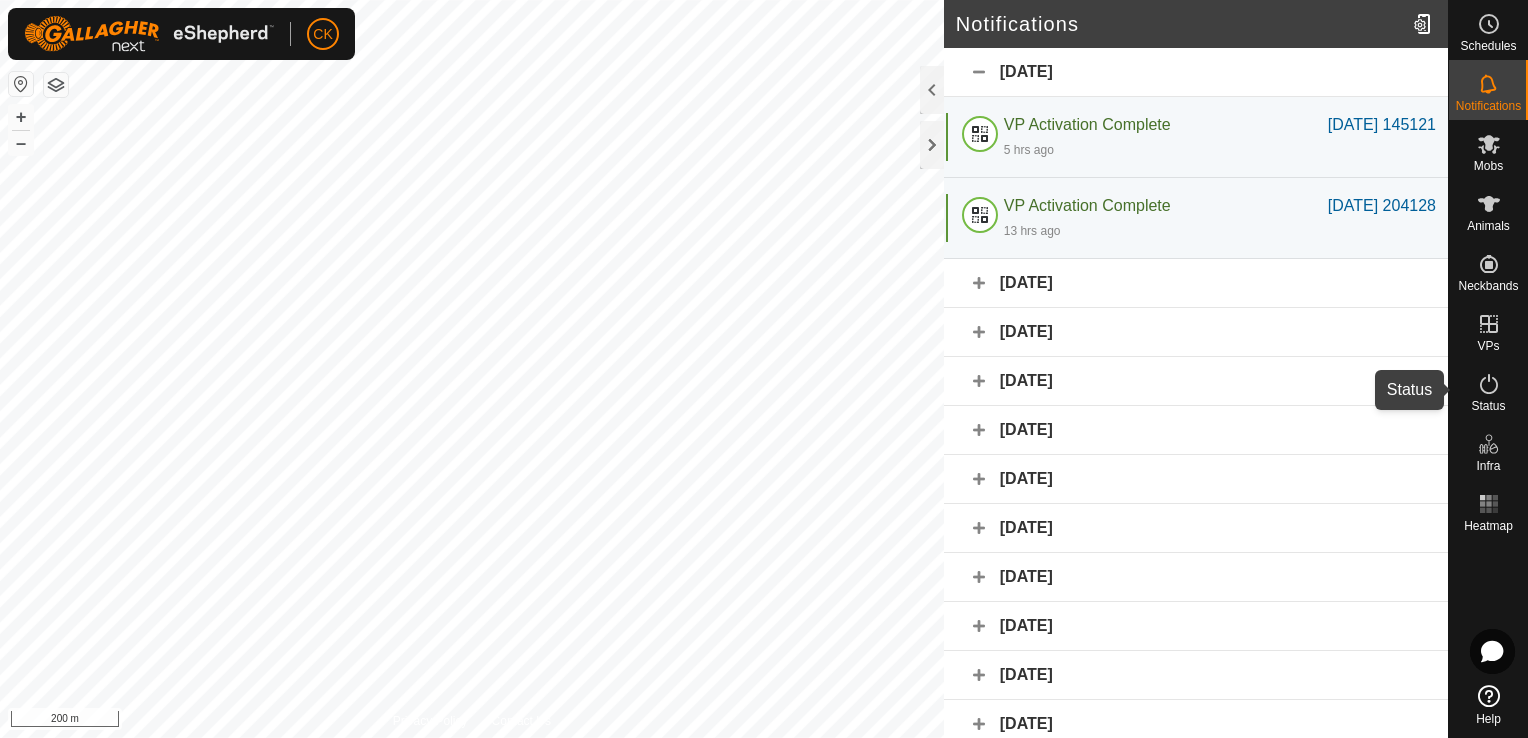 click 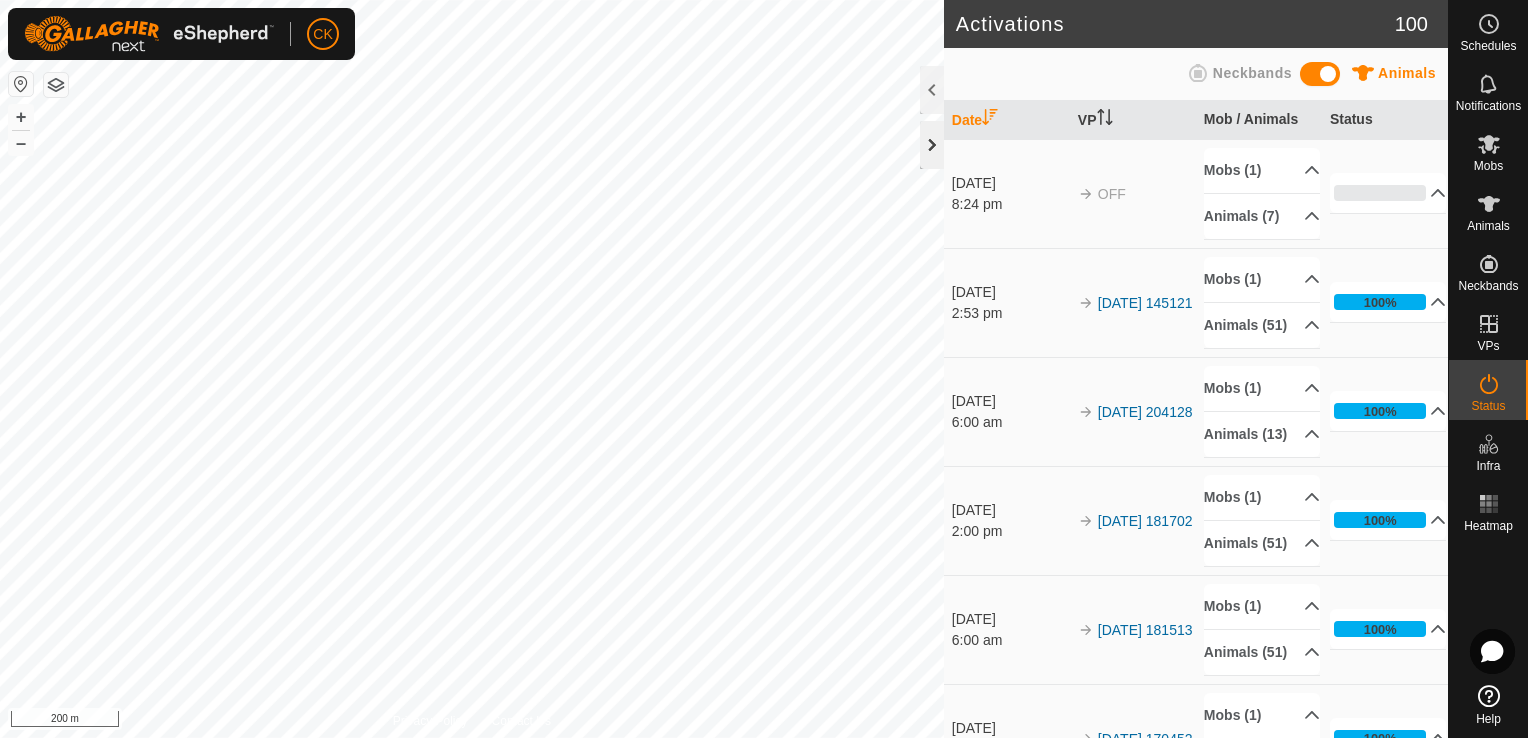click 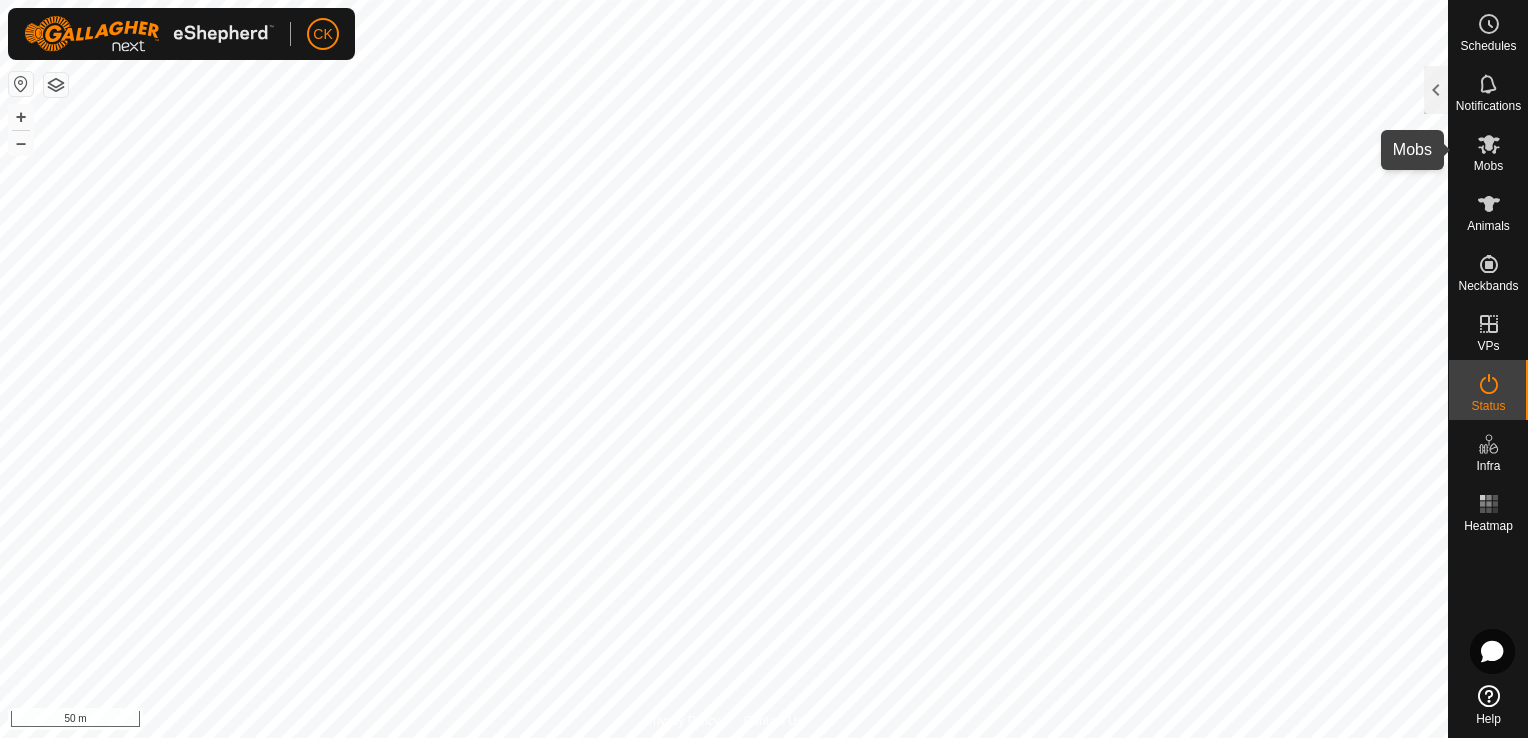 click 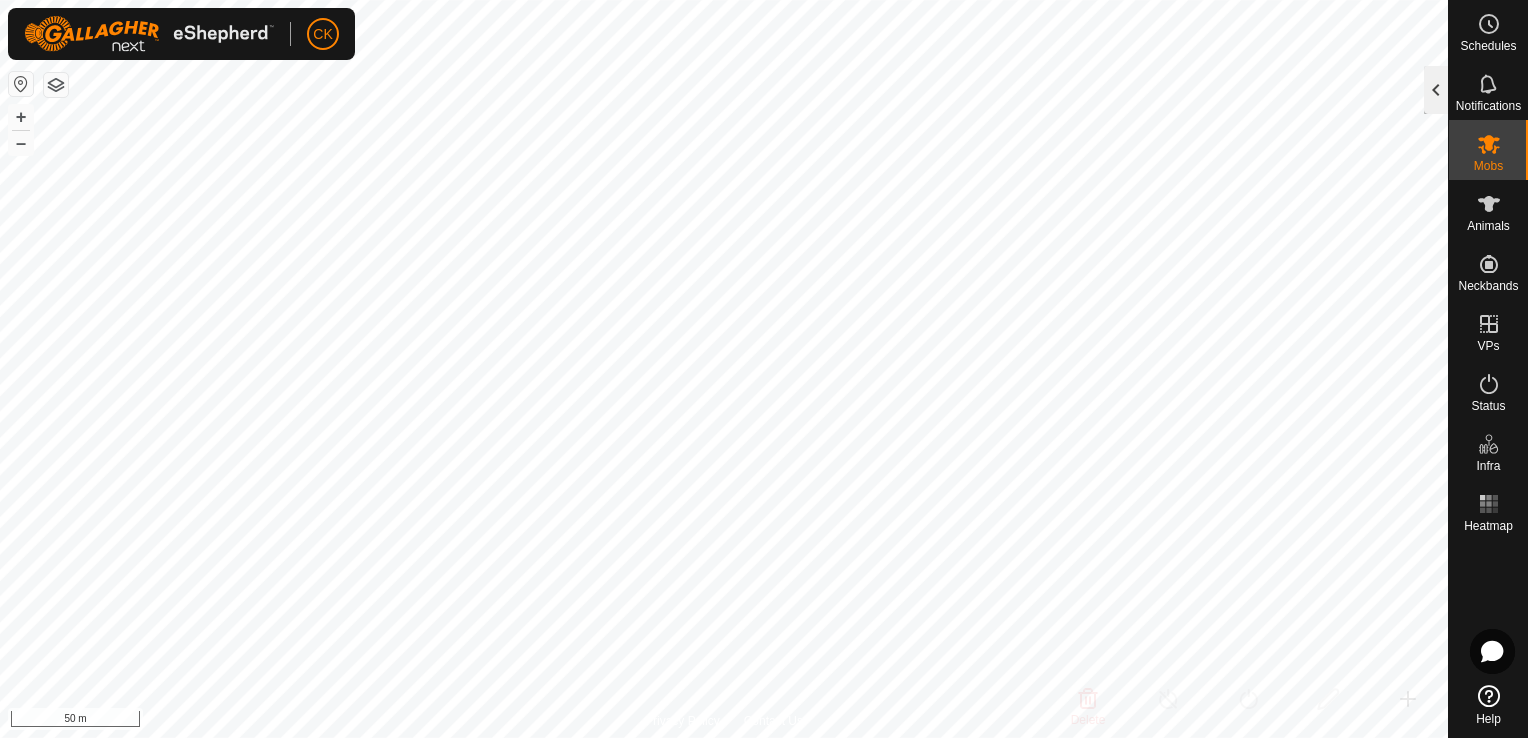 click 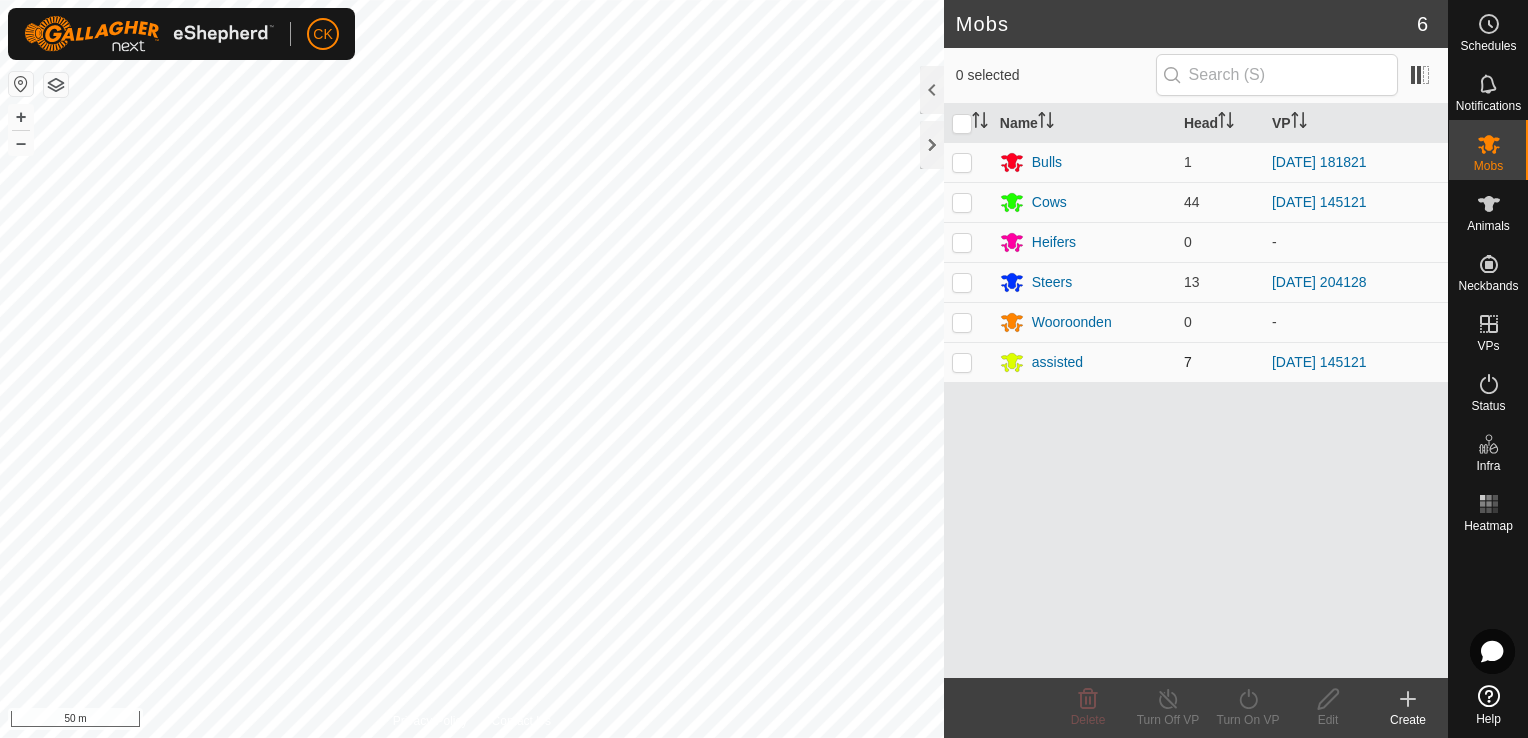 click at bounding box center [962, 362] 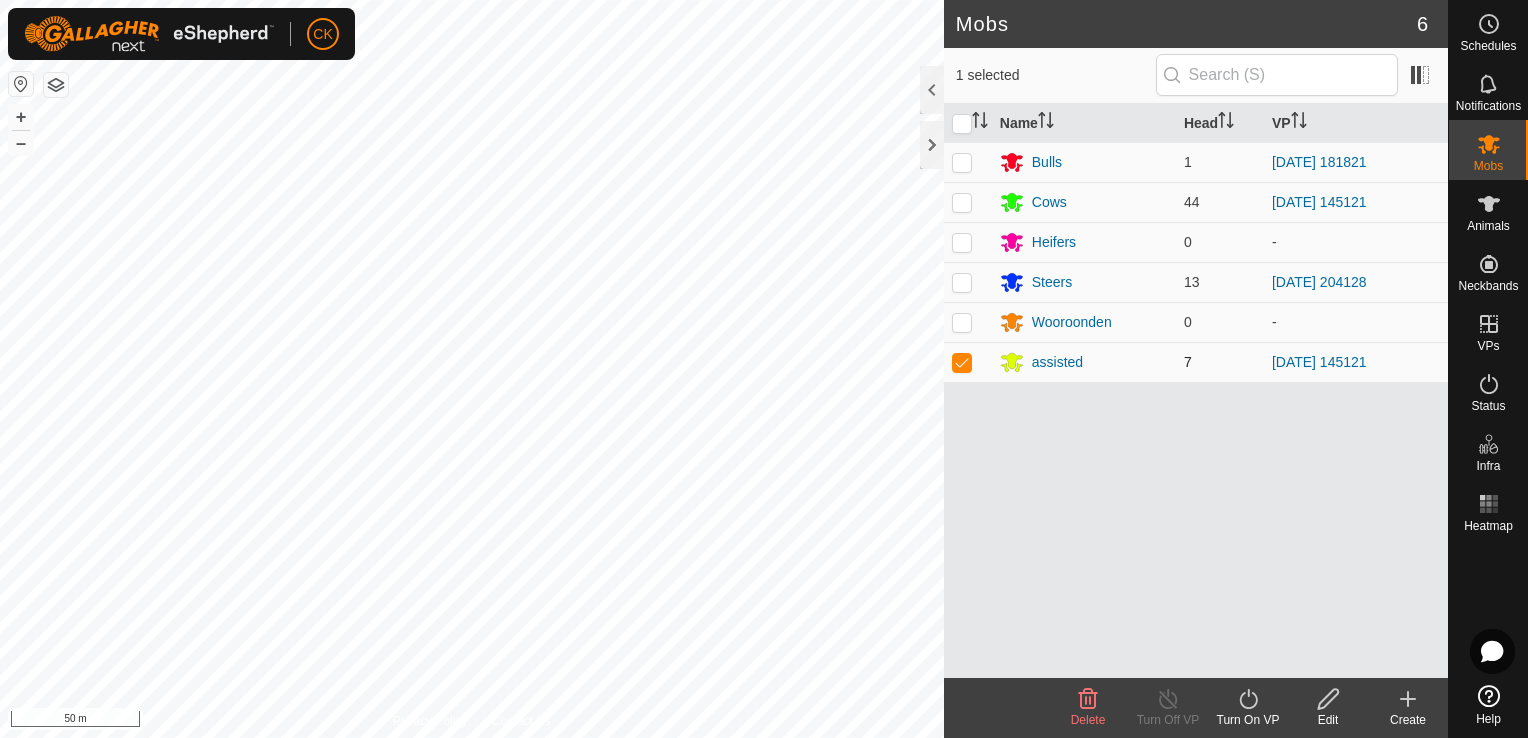 click at bounding box center (962, 362) 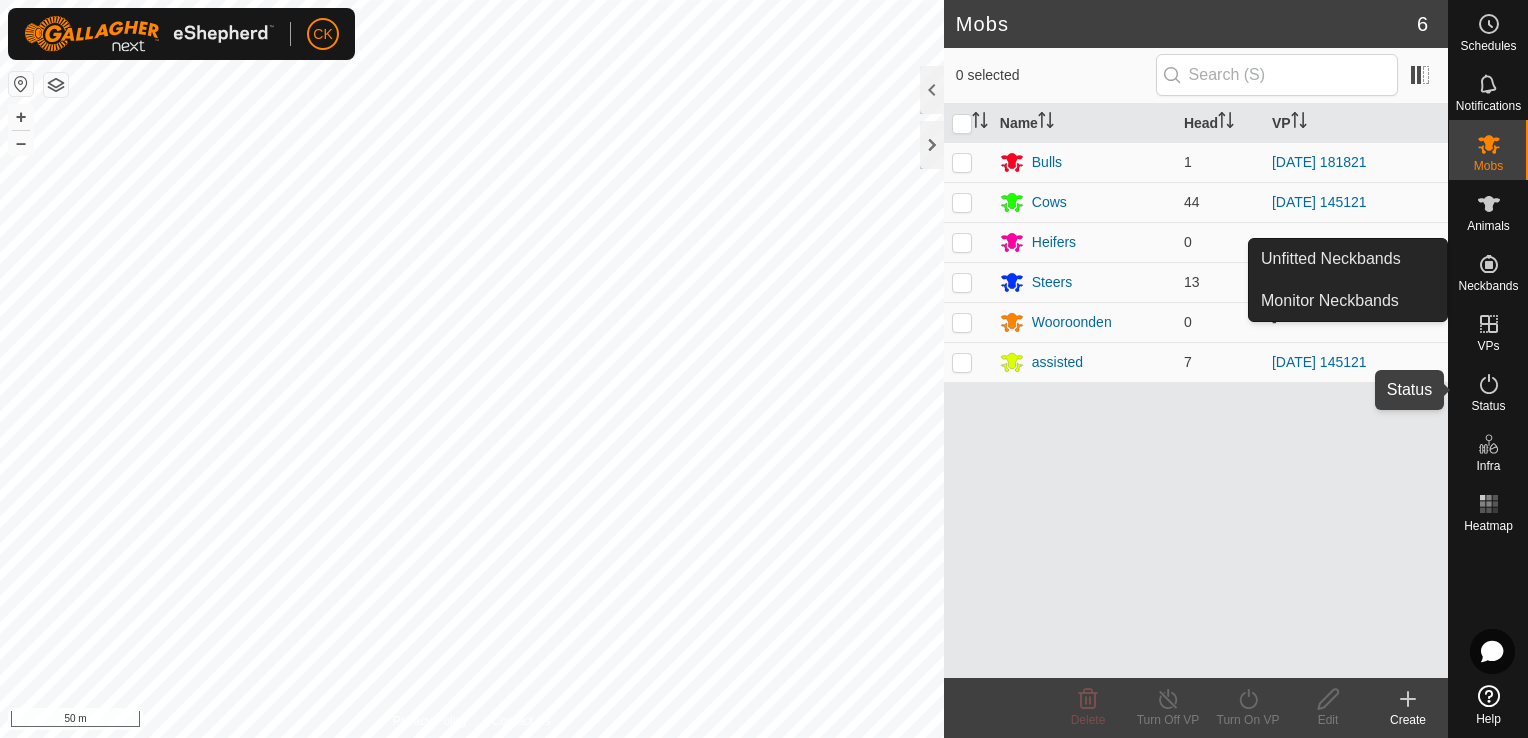click 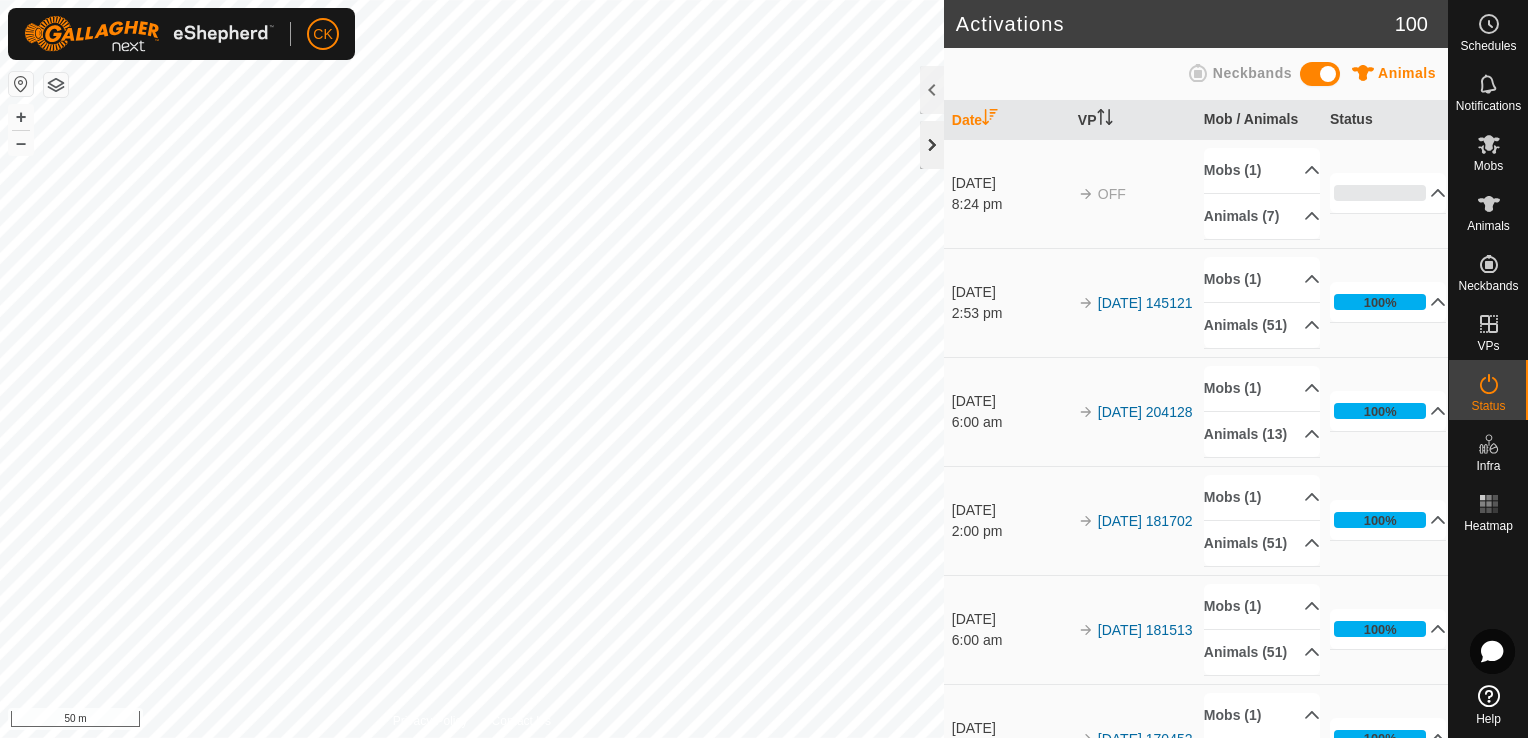 click 